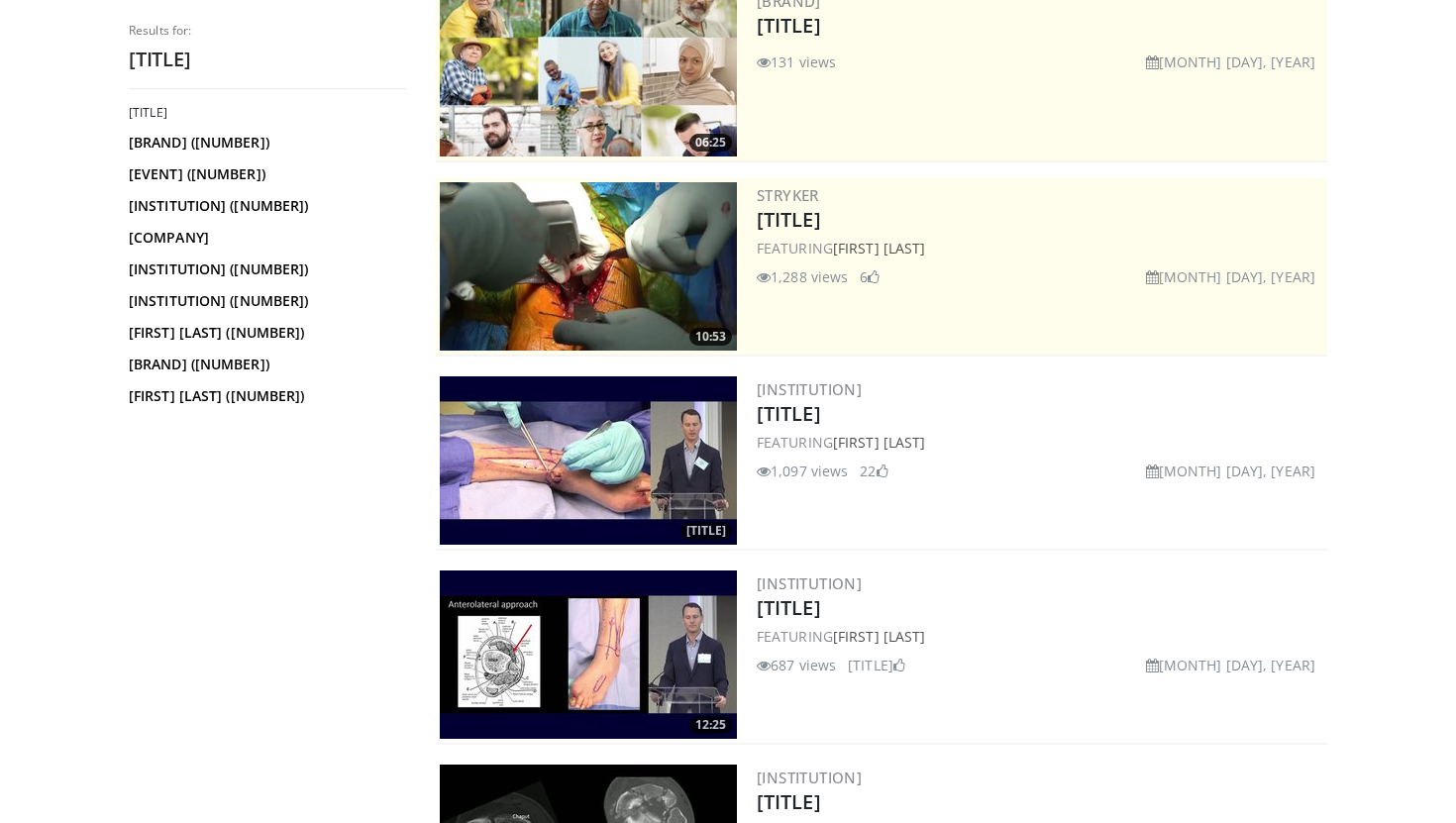 scroll, scrollTop: 237, scrollLeft: 0, axis: vertical 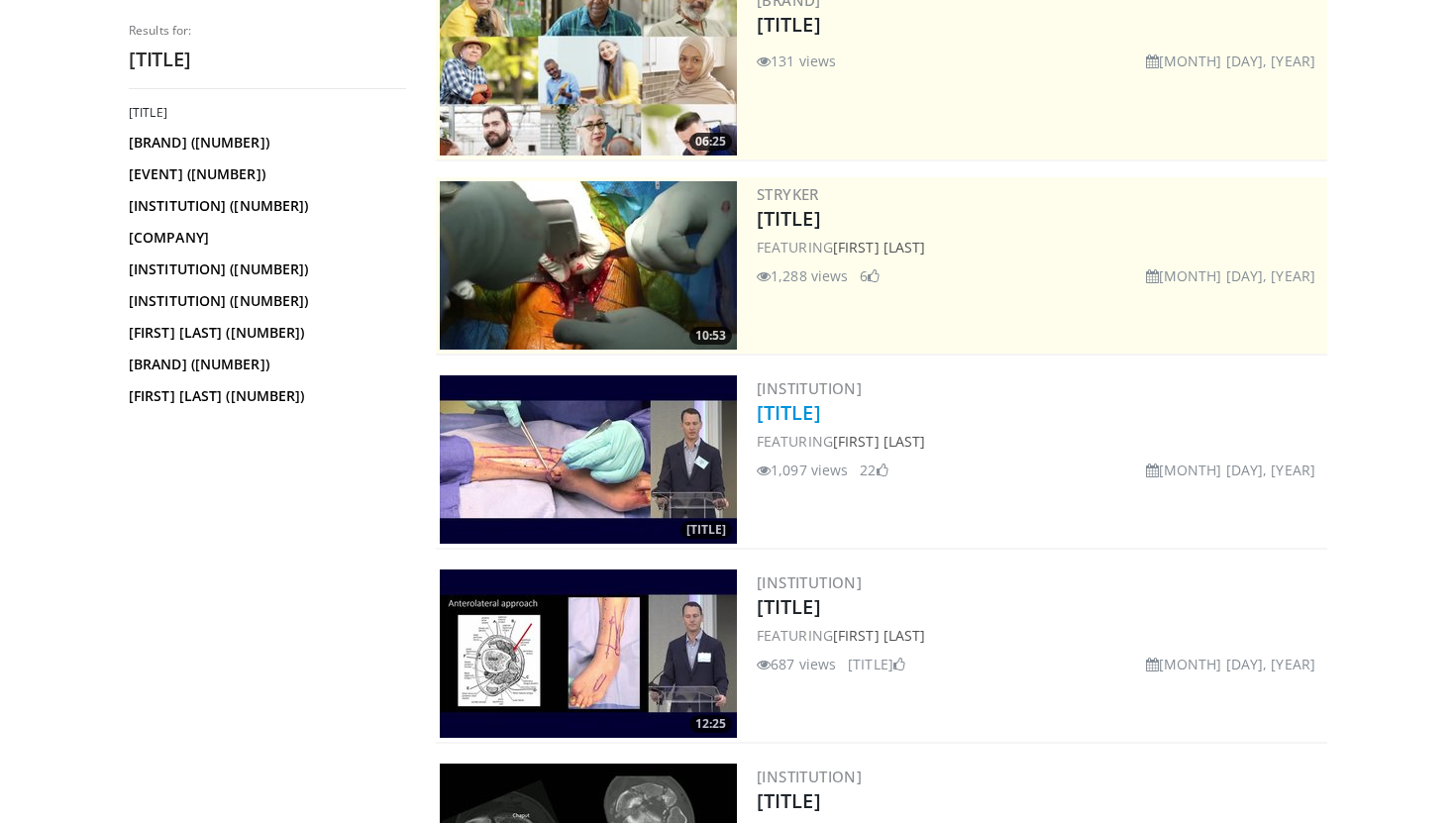 click on "Pilon Fractures: Case-Based Approaches" at bounding box center [788, 412] 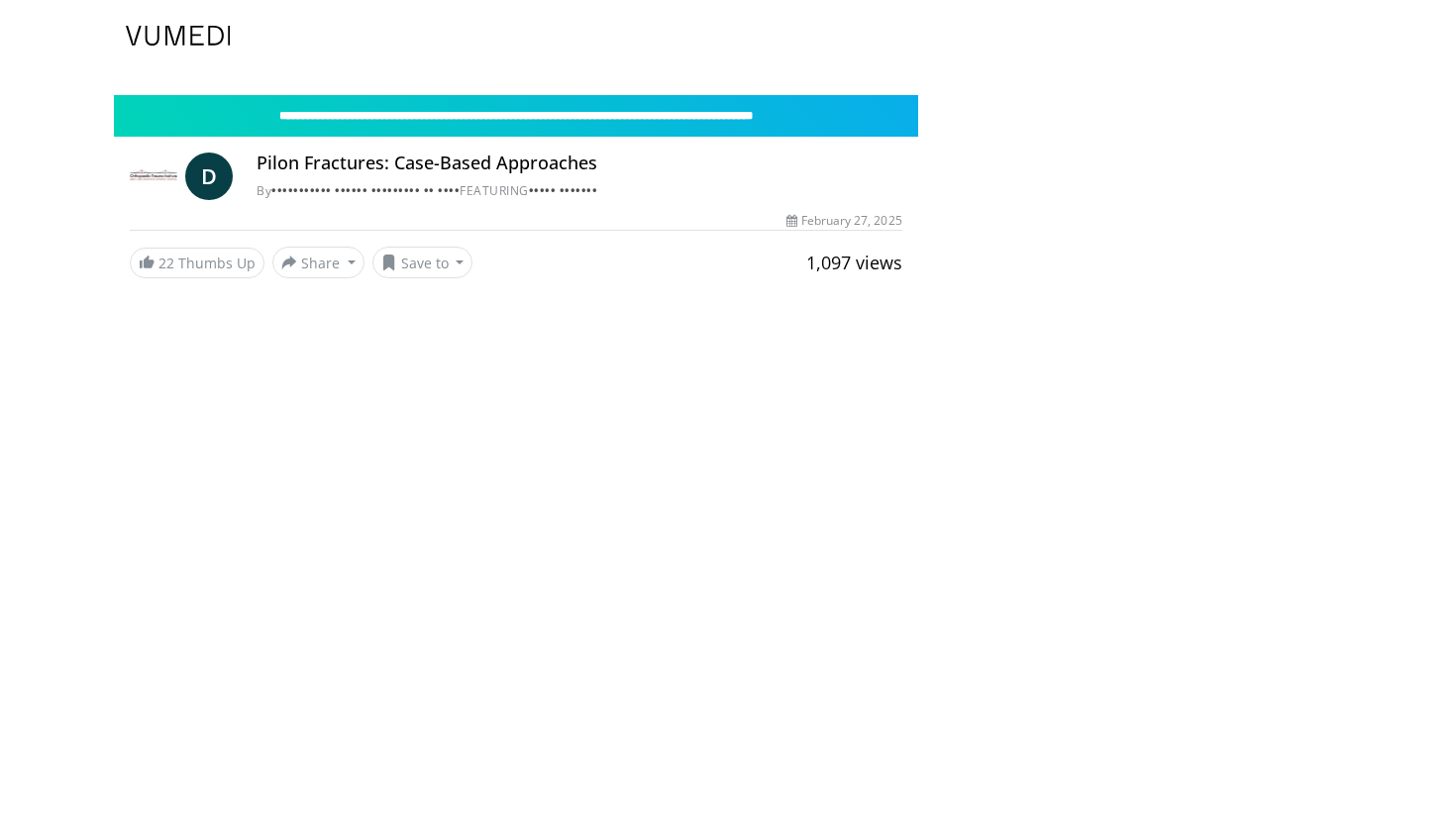 scroll, scrollTop: 0, scrollLeft: 0, axis: both 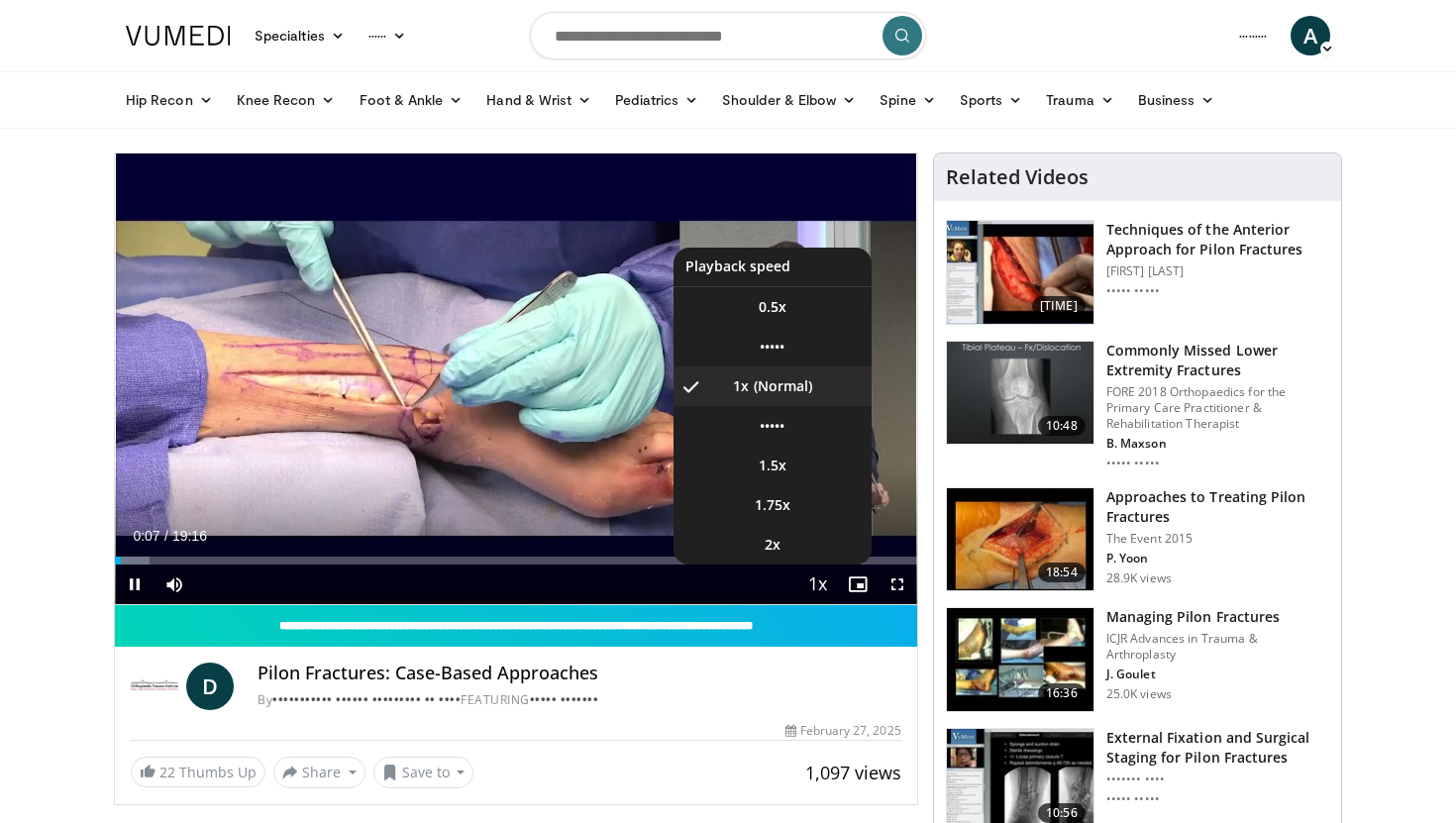 click at bounding box center [818, 585] 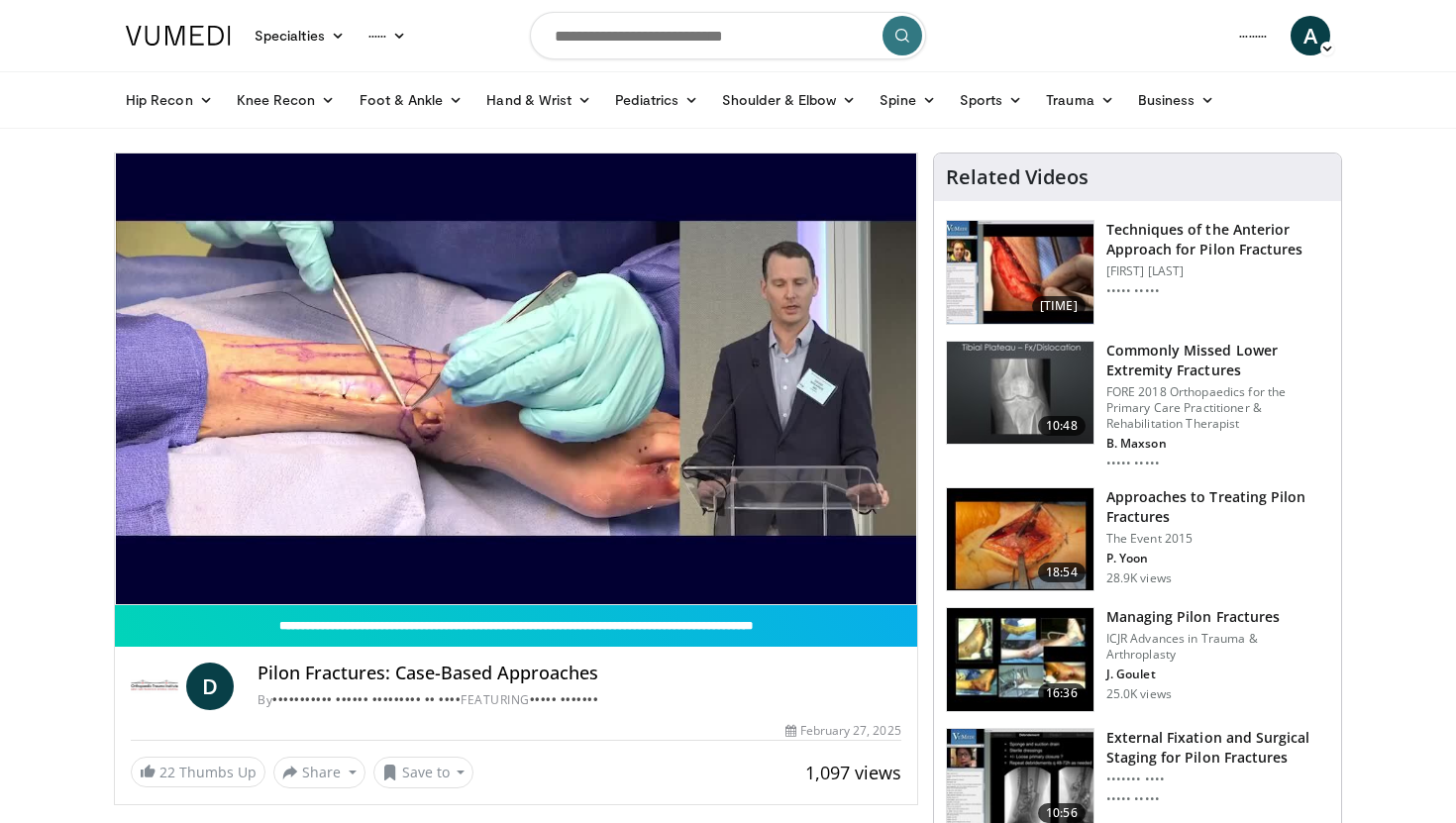 click on "**********" at bounding box center (516, 379) 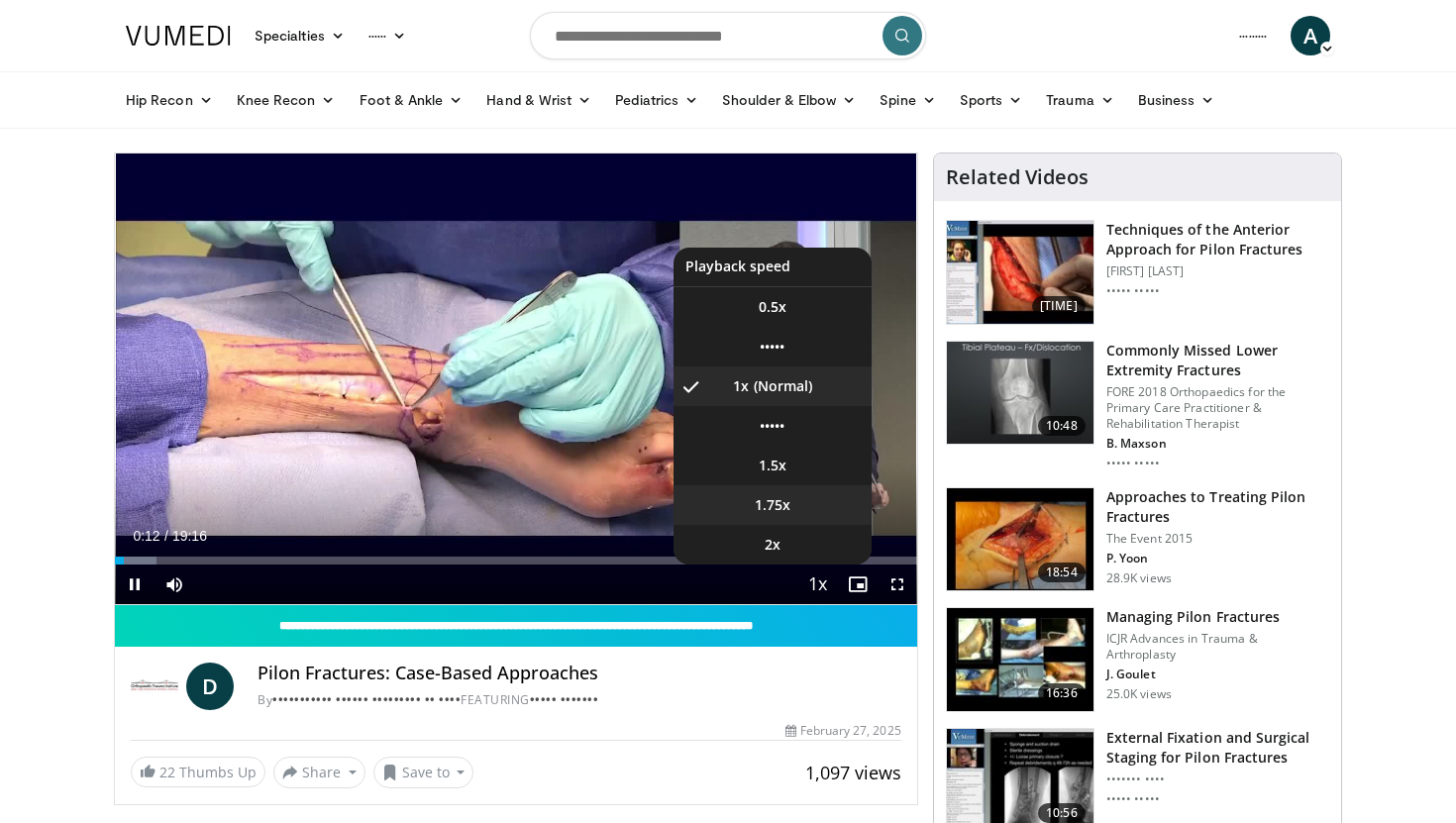 click on "1.75x" at bounding box center (773, 307) 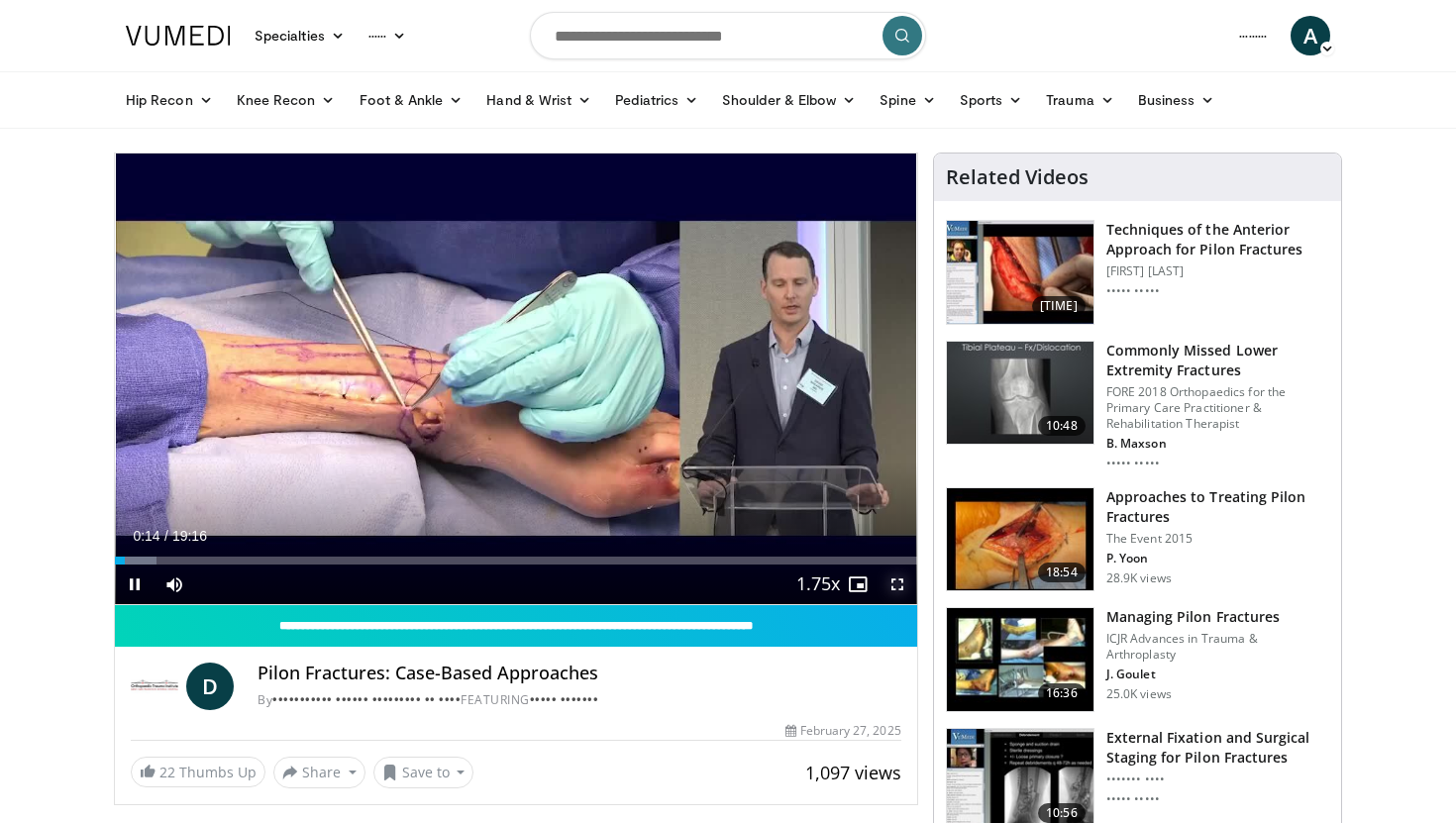 click at bounding box center [897, 584] 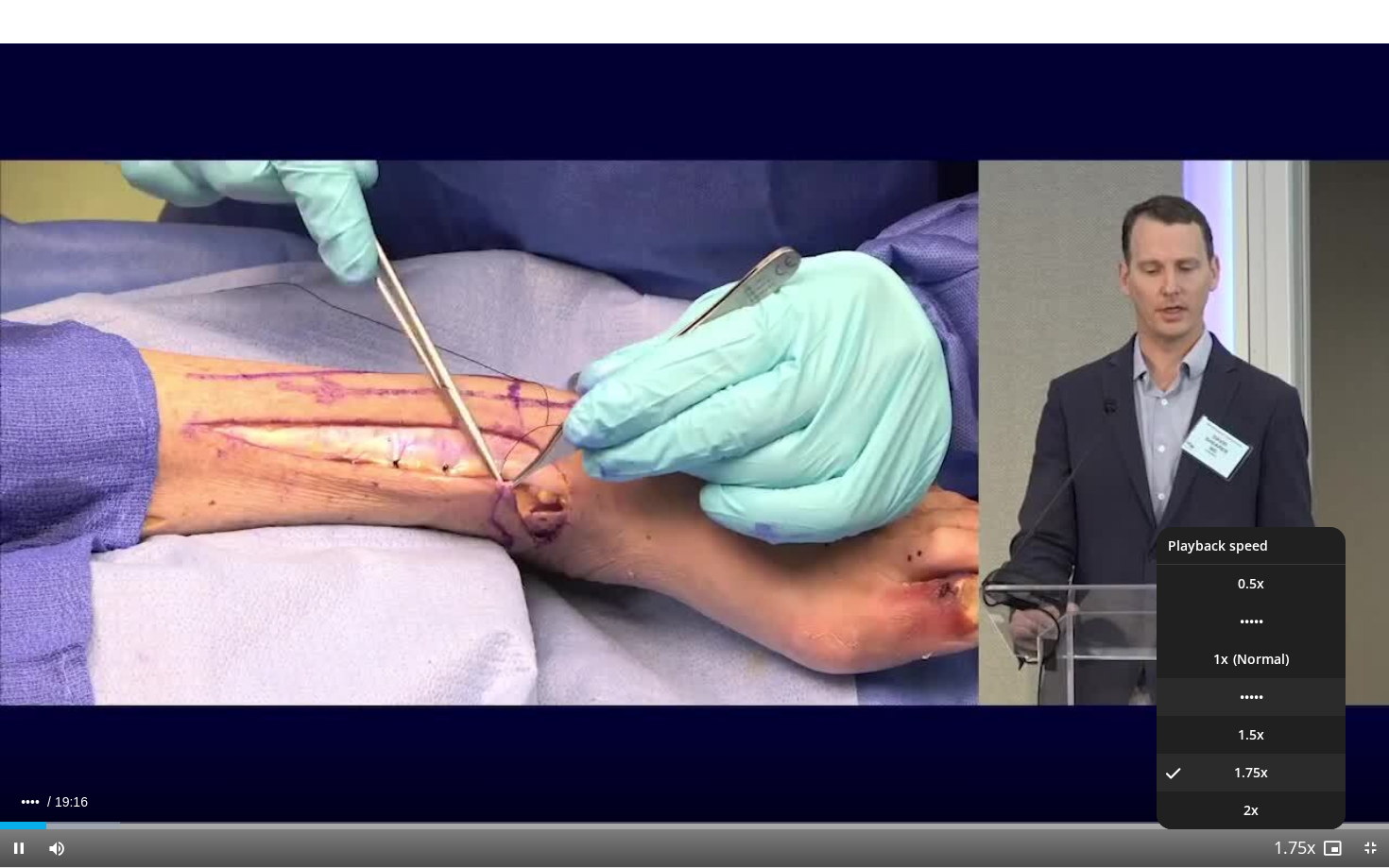 click on "•••••" at bounding box center [1251, 697] 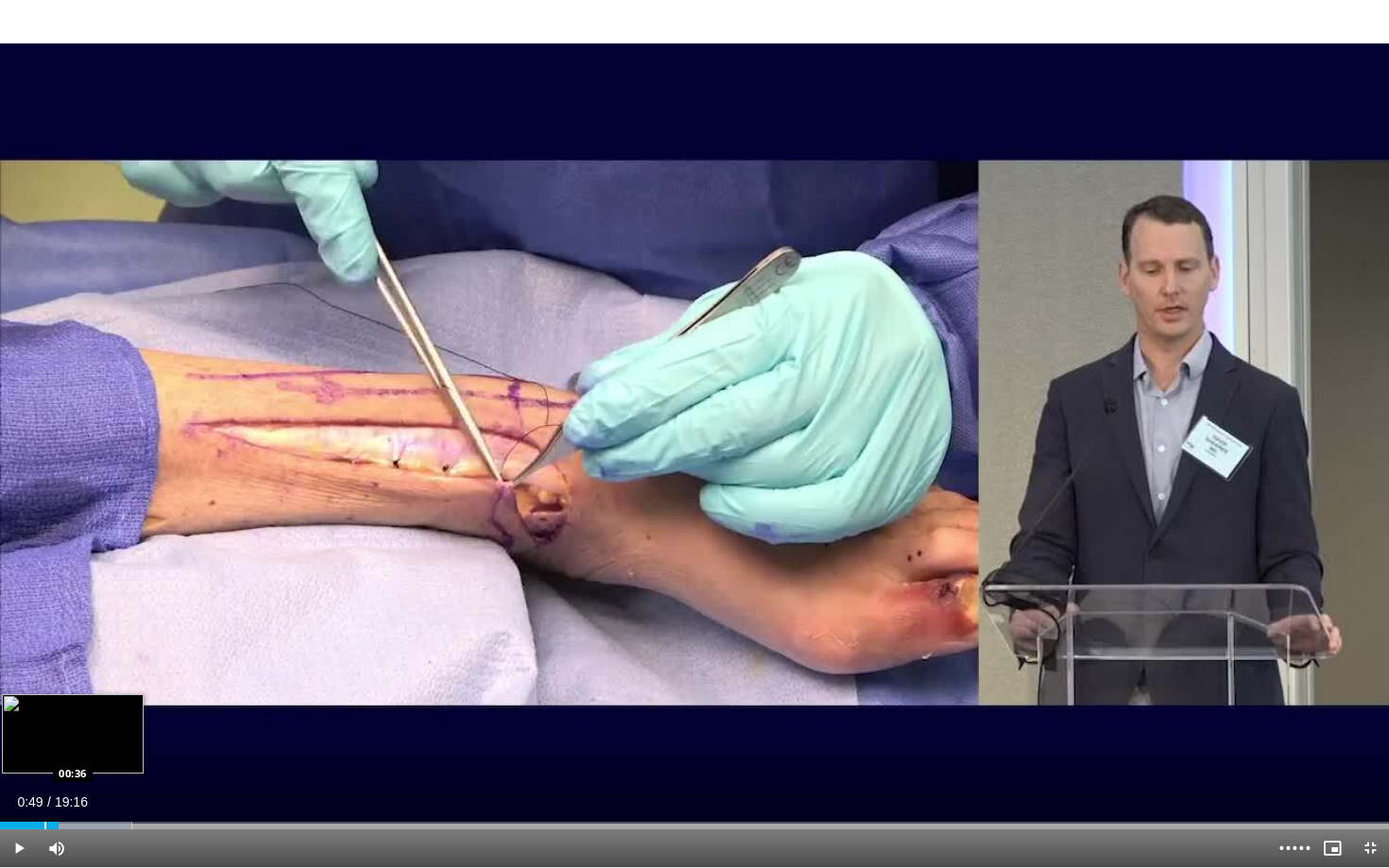 click at bounding box center [45, 825] 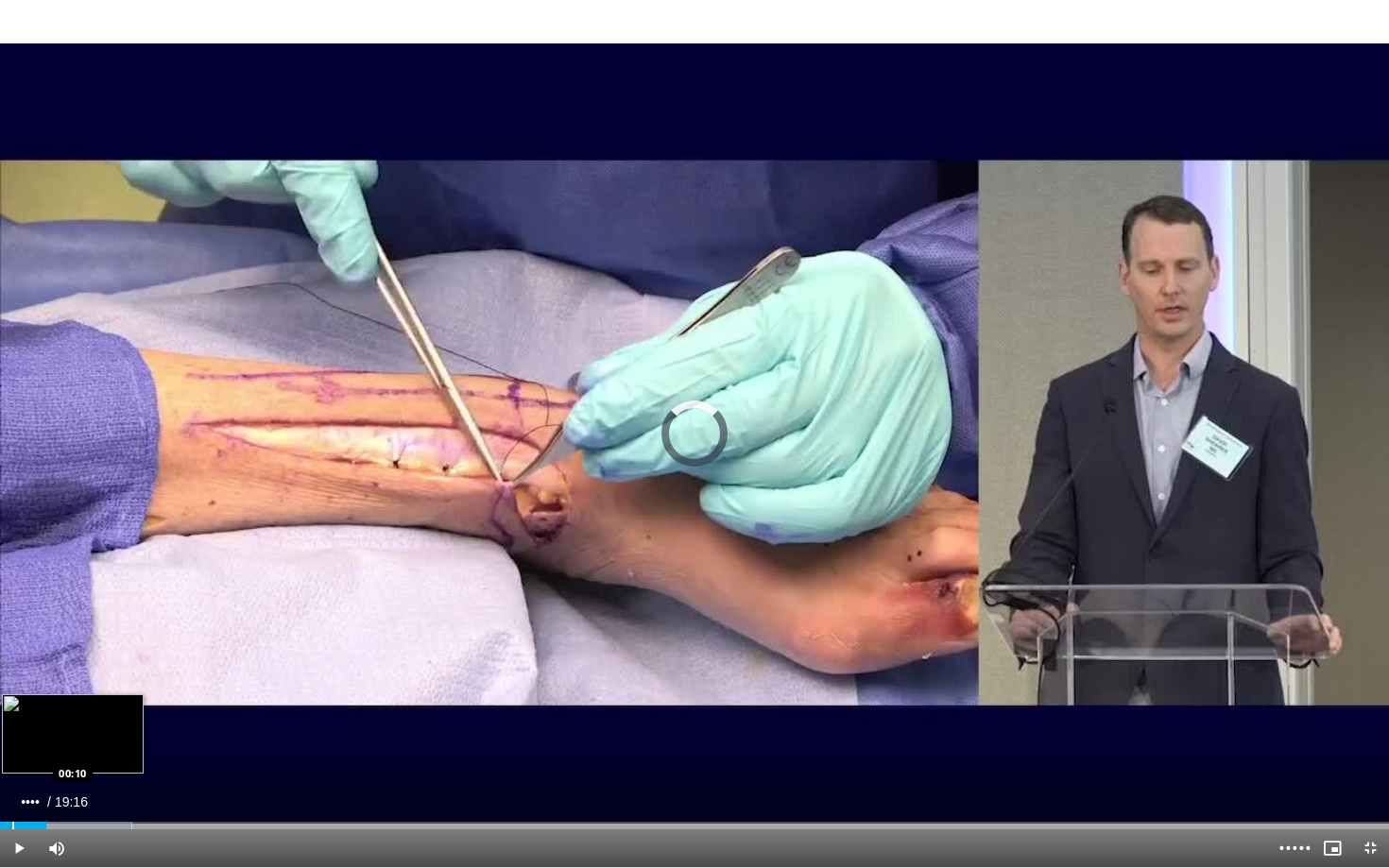 click at bounding box center (13, 825) 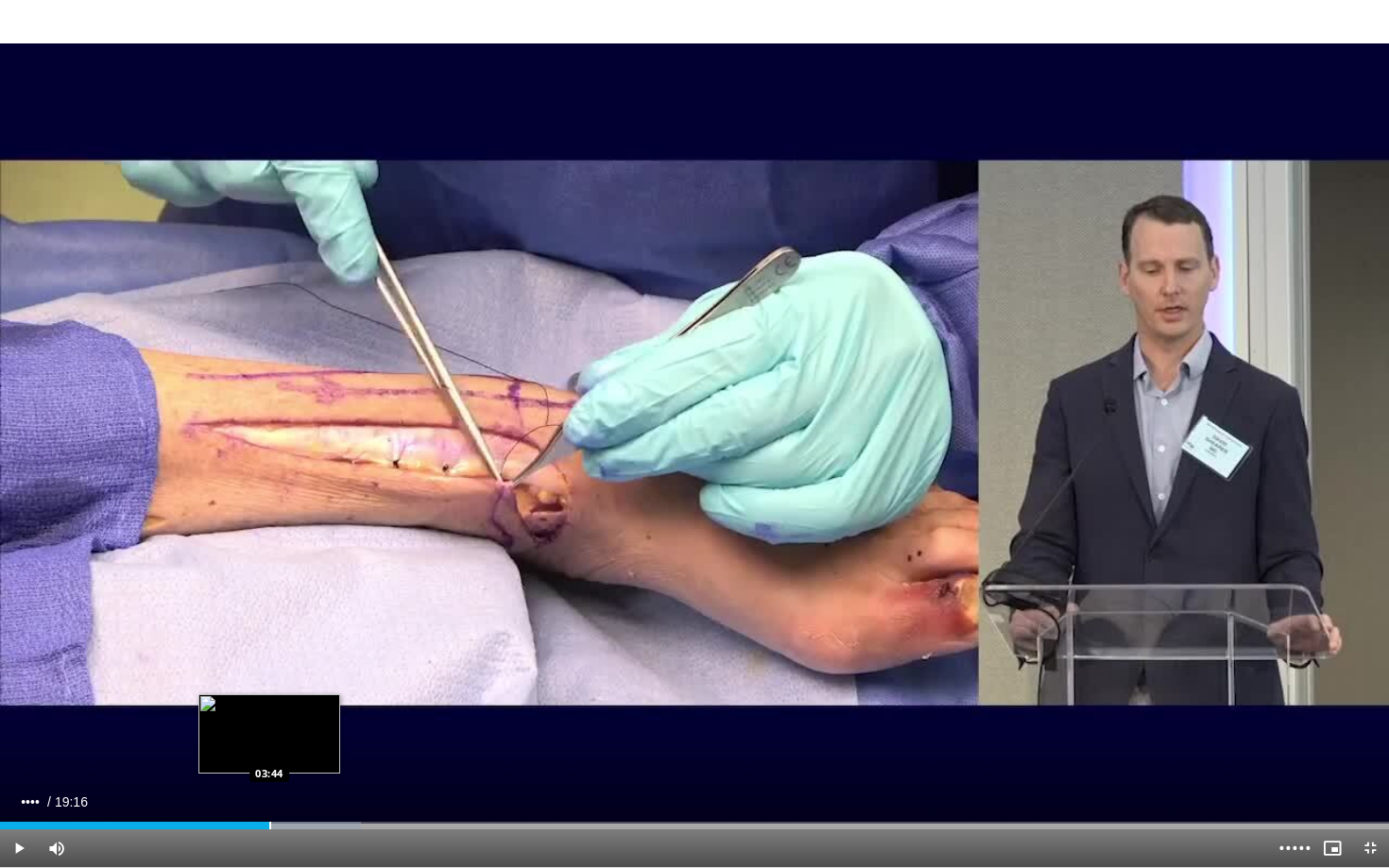 click on "Loaded :  25.97% 04:00 03:44" at bounding box center (694, 820) 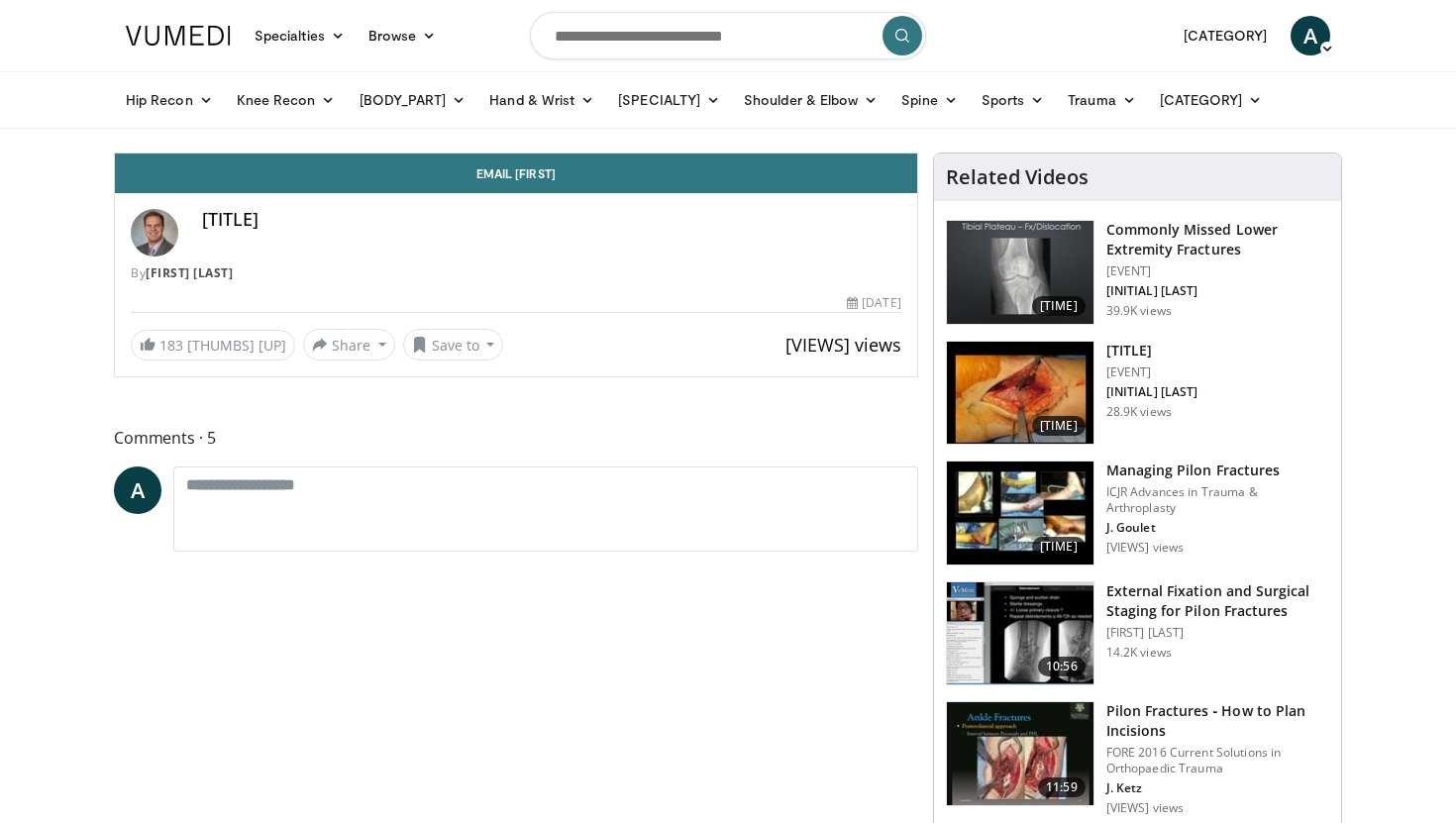 scroll, scrollTop: 0, scrollLeft: 0, axis: both 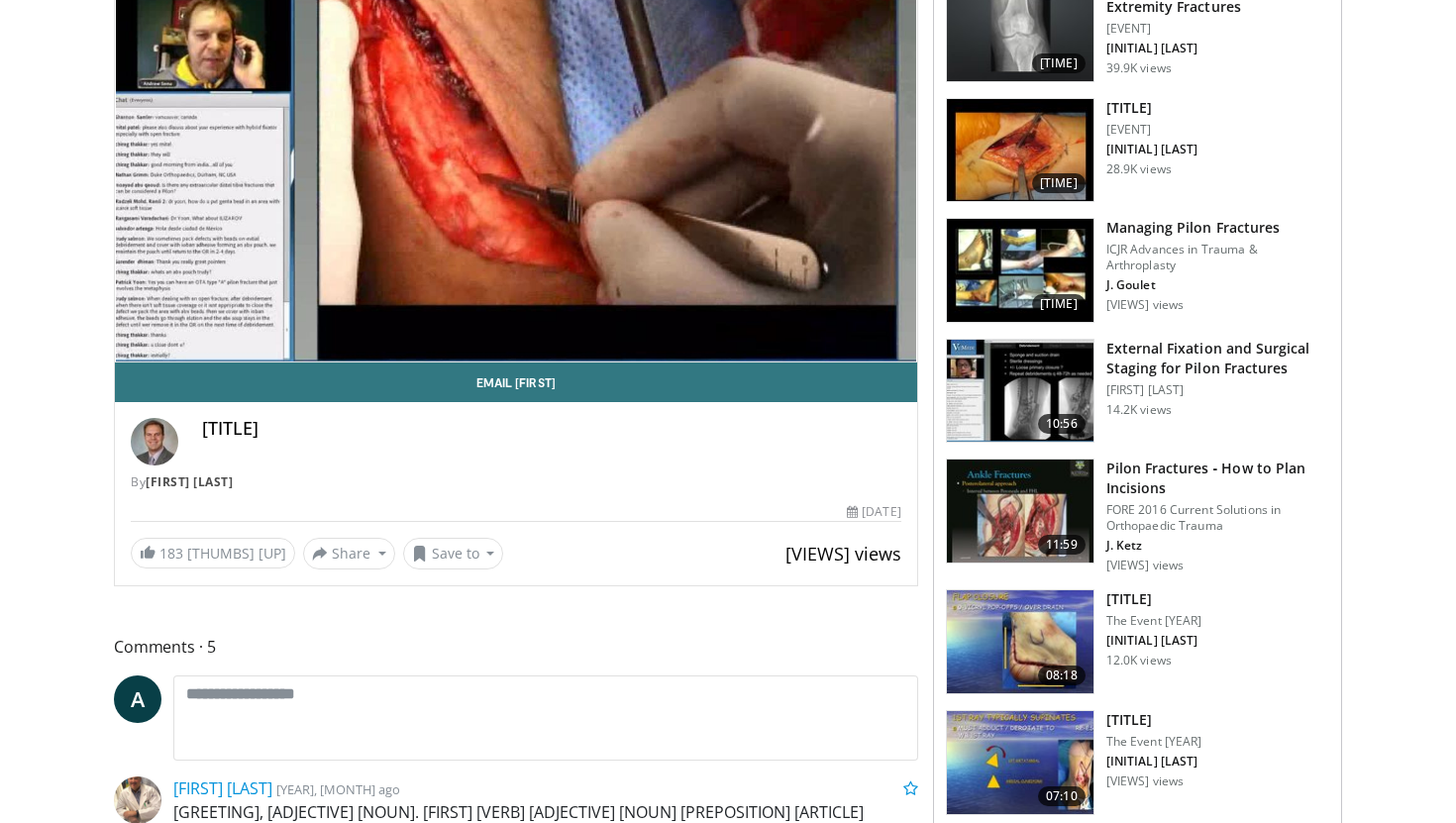 click on "Pilon Fractures ‑ How to Plan Incisions" at bounding box center (1217, 478) 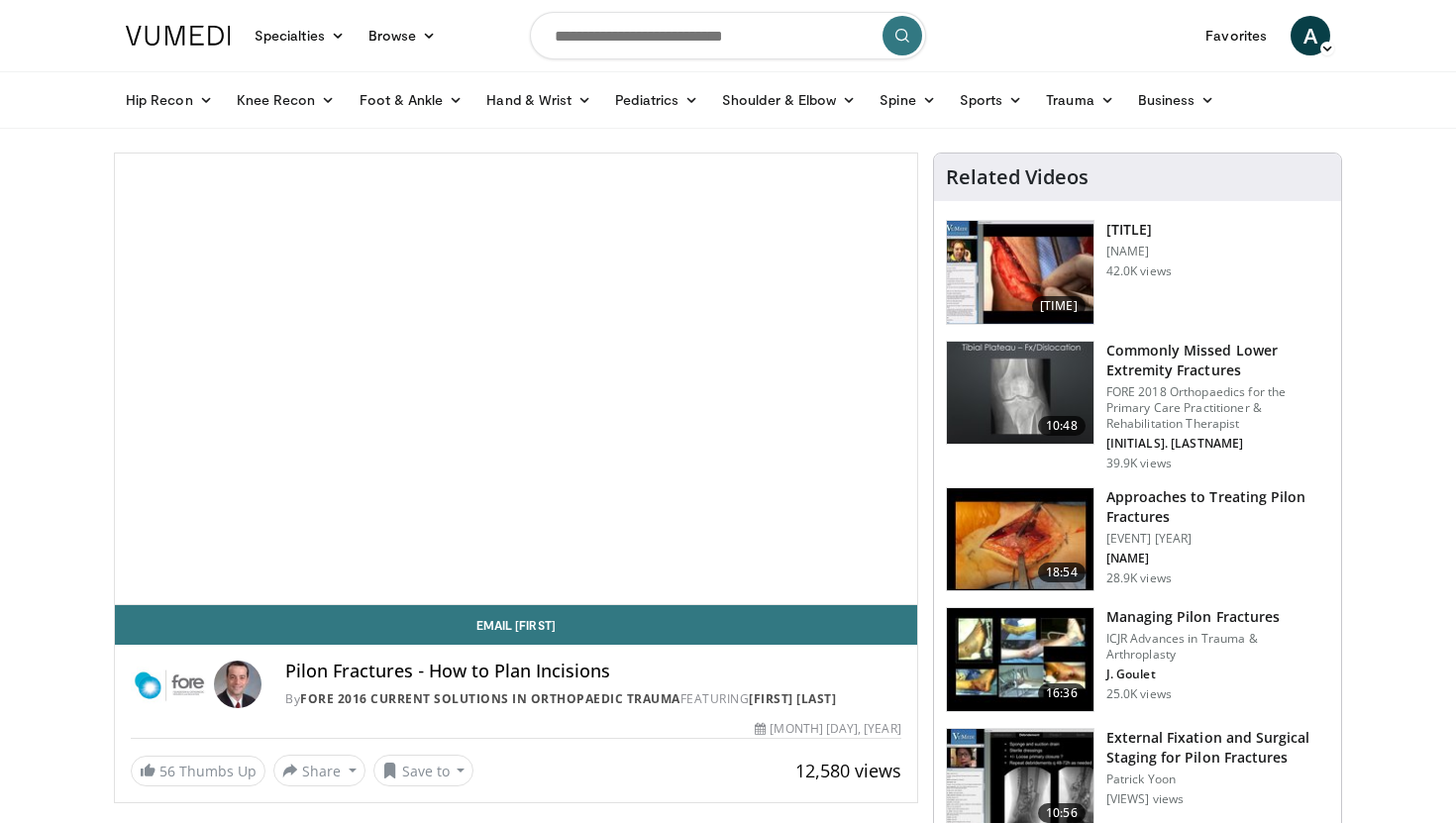 scroll, scrollTop: 0, scrollLeft: 0, axis: both 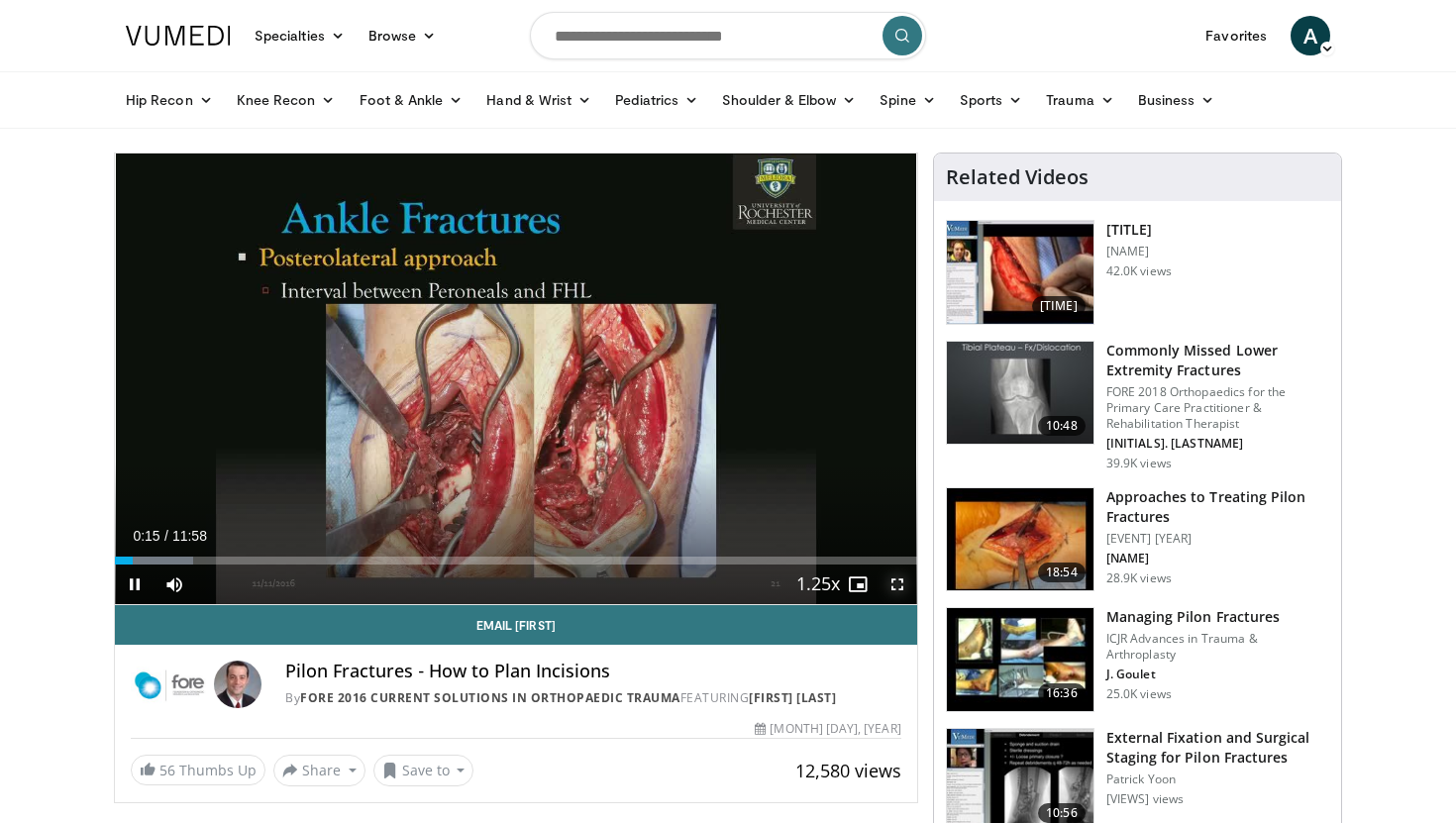 click at bounding box center [897, 584] 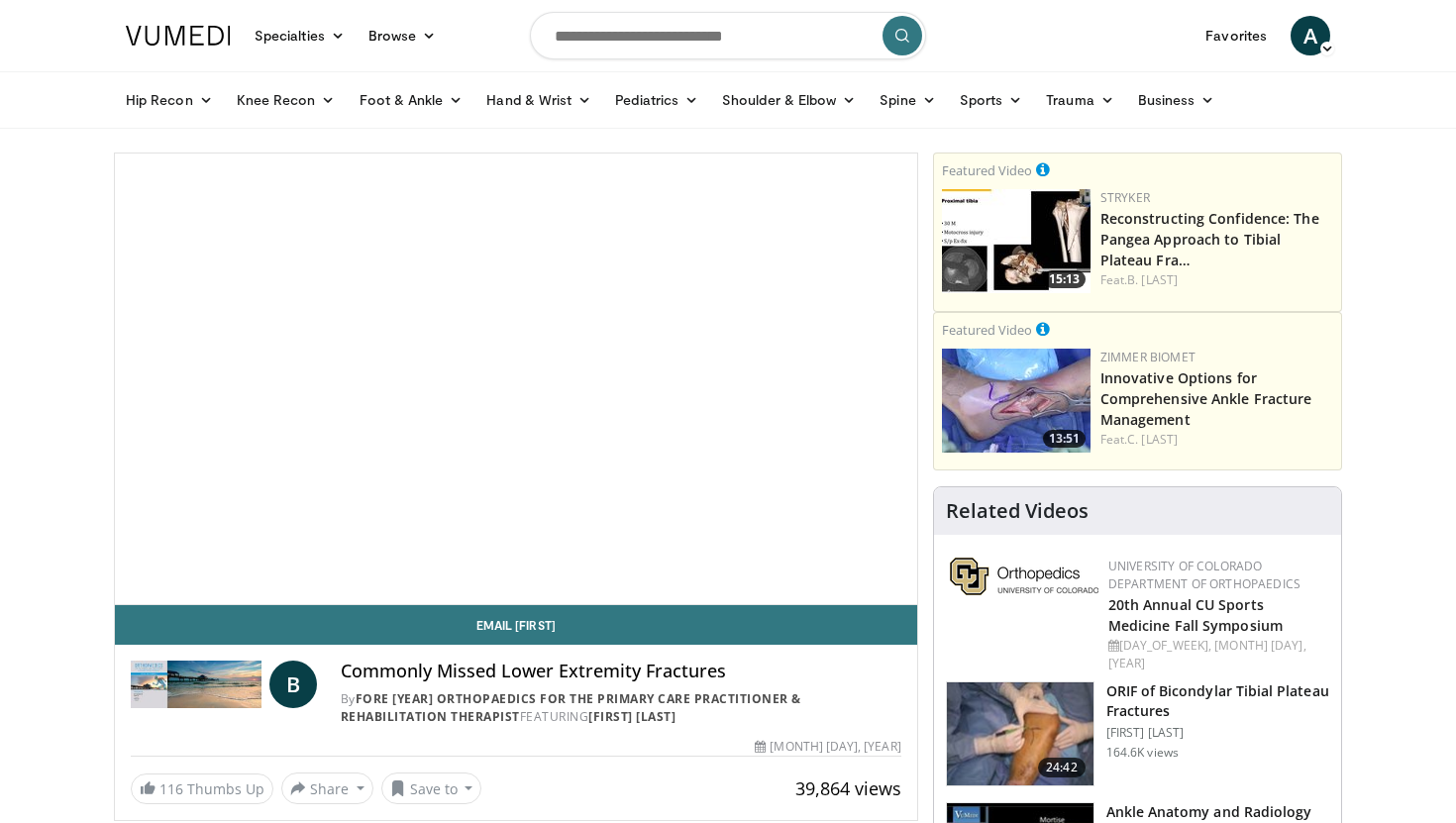 scroll, scrollTop: 0, scrollLeft: 0, axis: both 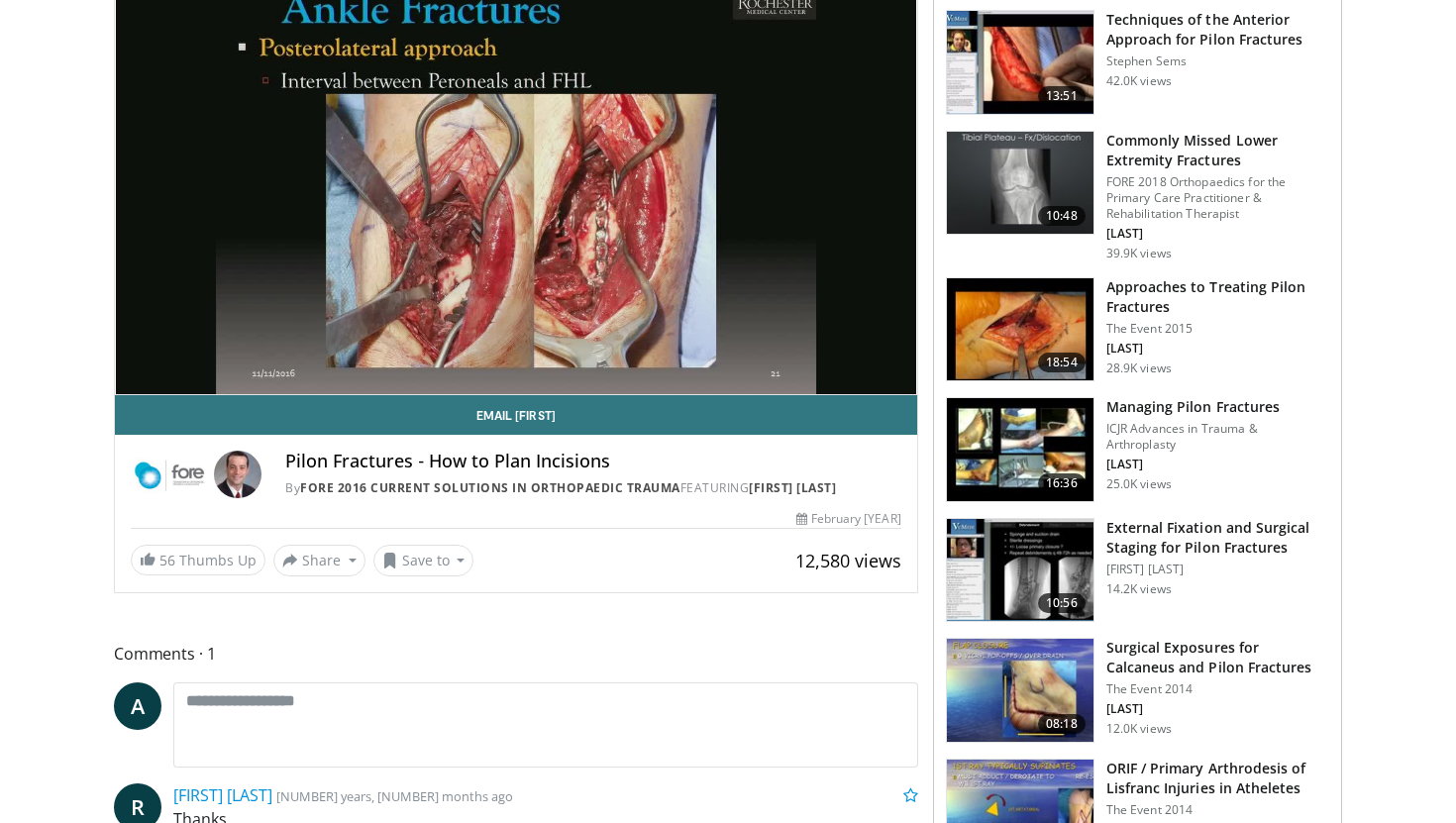 click on "Approaches to Treating Pilon Fractures" at bounding box center [1217, 297] 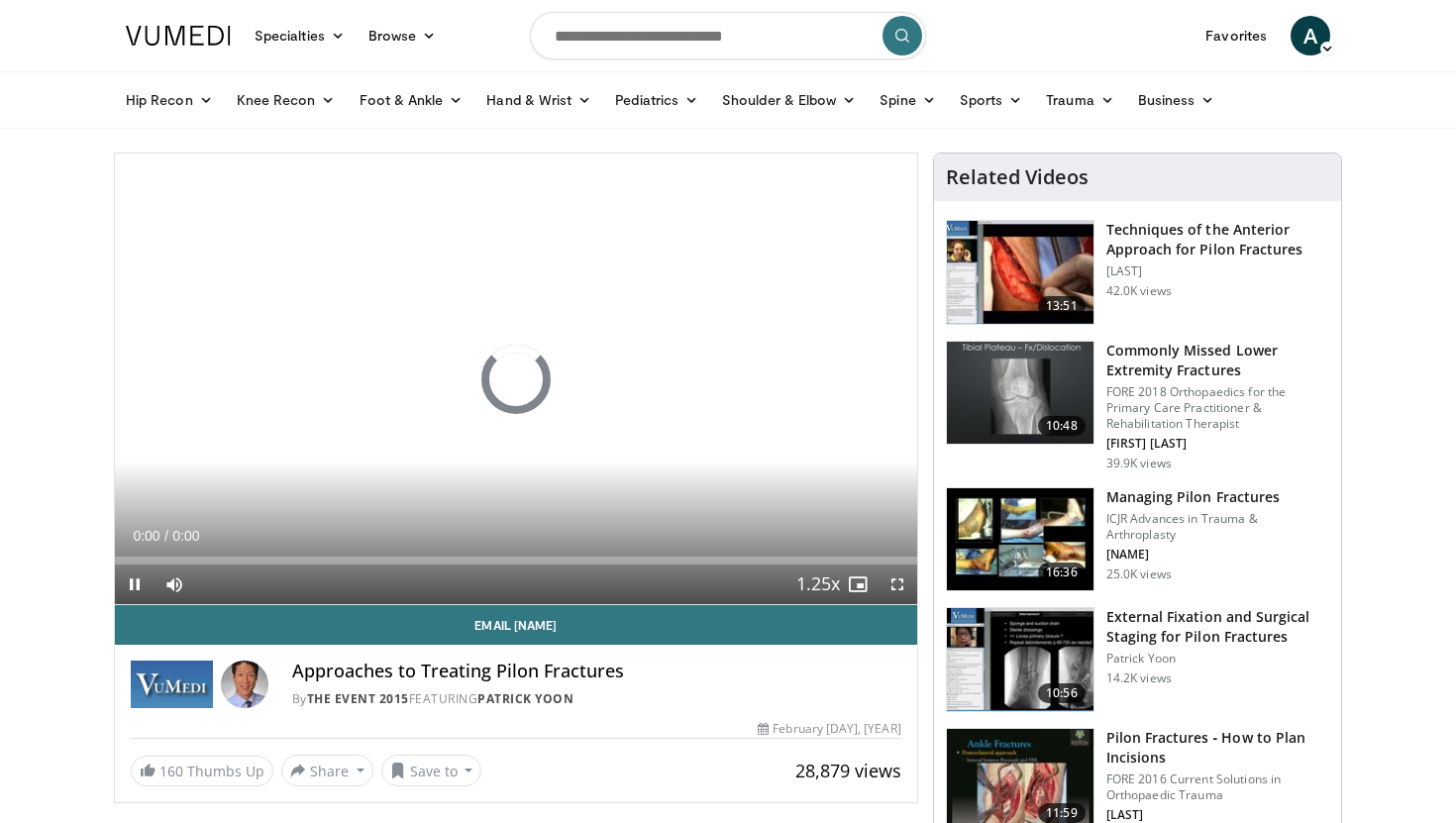 scroll, scrollTop: 0, scrollLeft: 0, axis: both 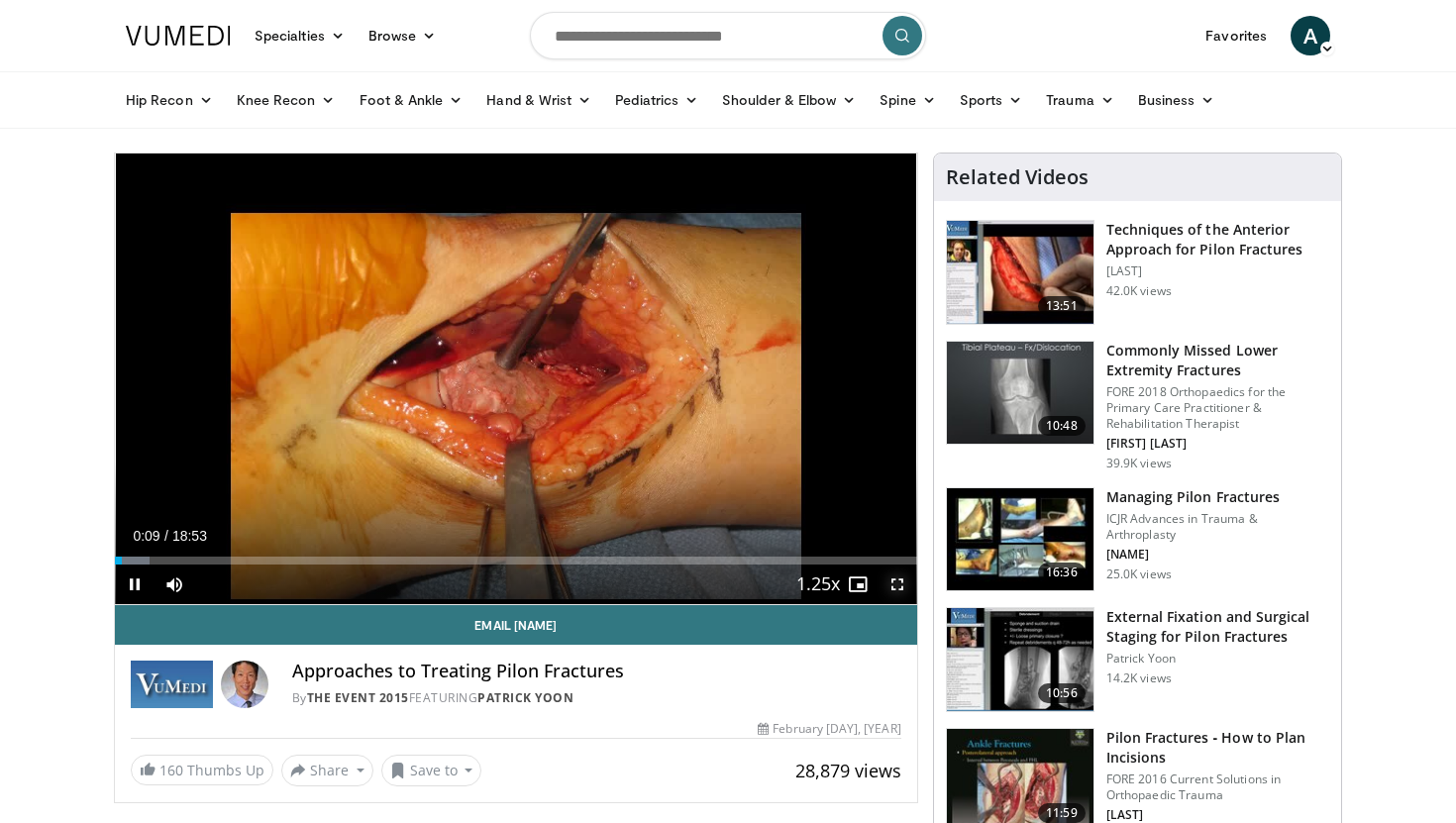 click at bounding box center (897, 584) 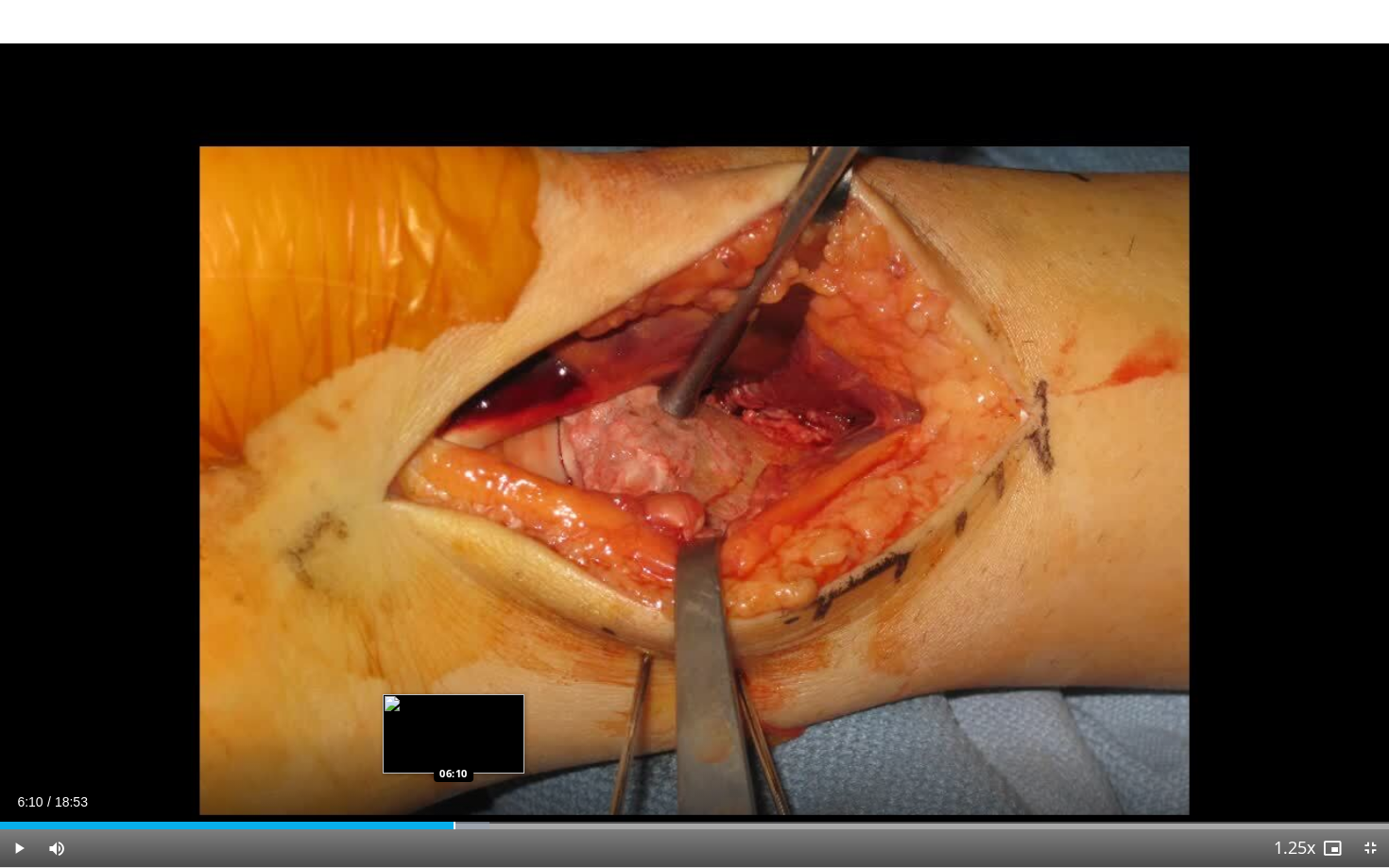 click on "Loaded :  35.23% 06:10 06:10" at bounding box center (694, 820) 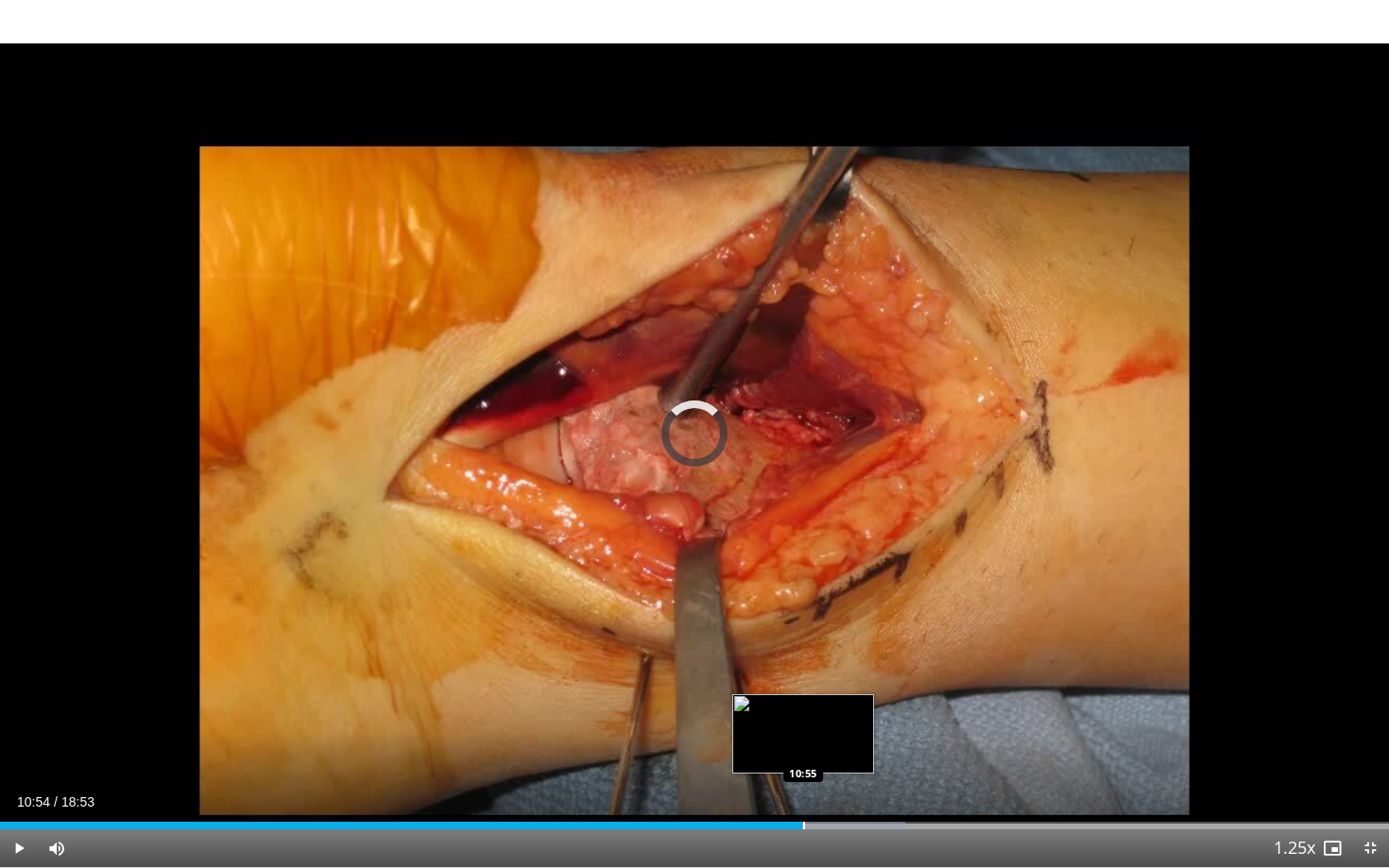 click on "11:15" at bounding box center (401, 825) 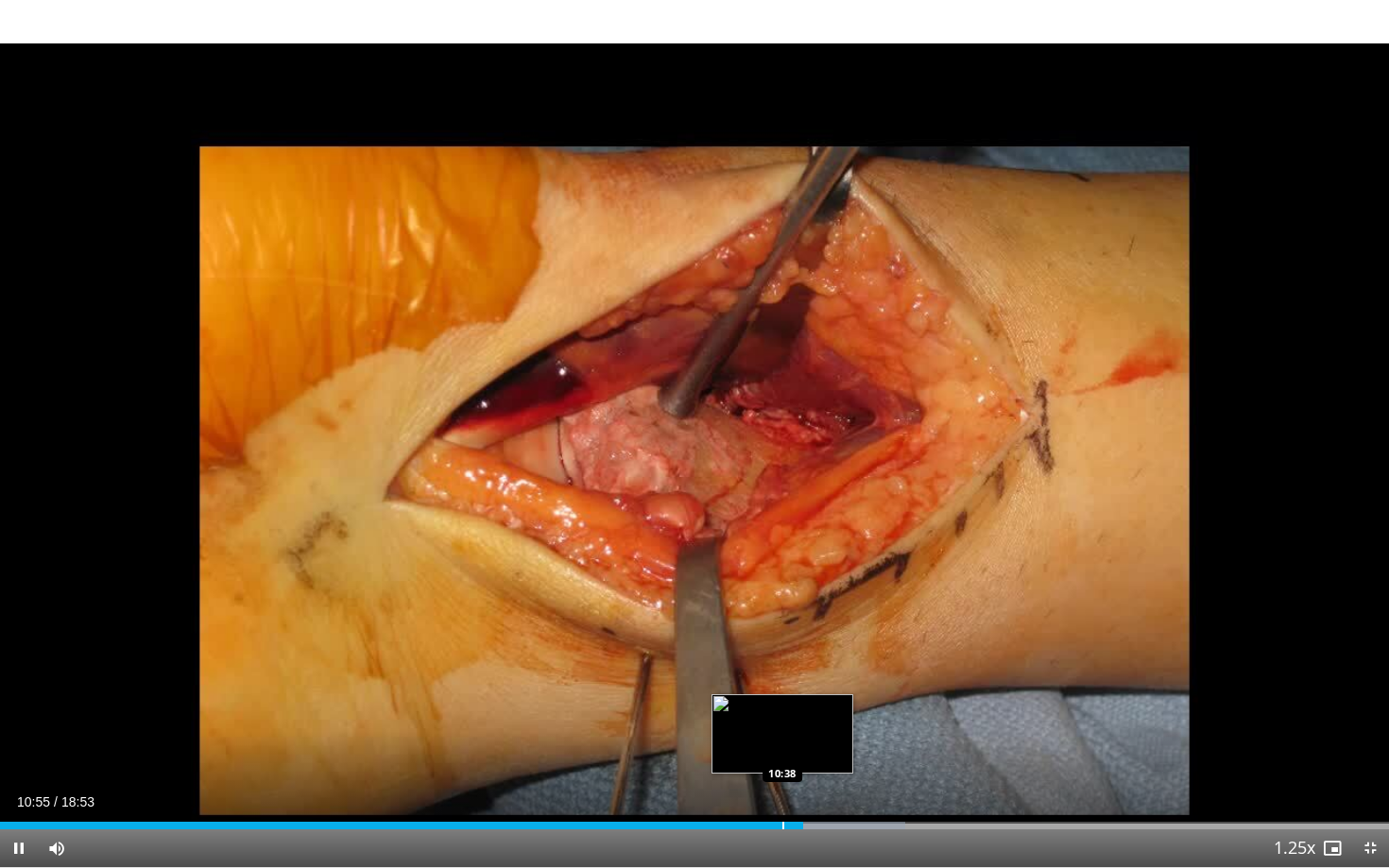 click at bounding box center (783, 825) 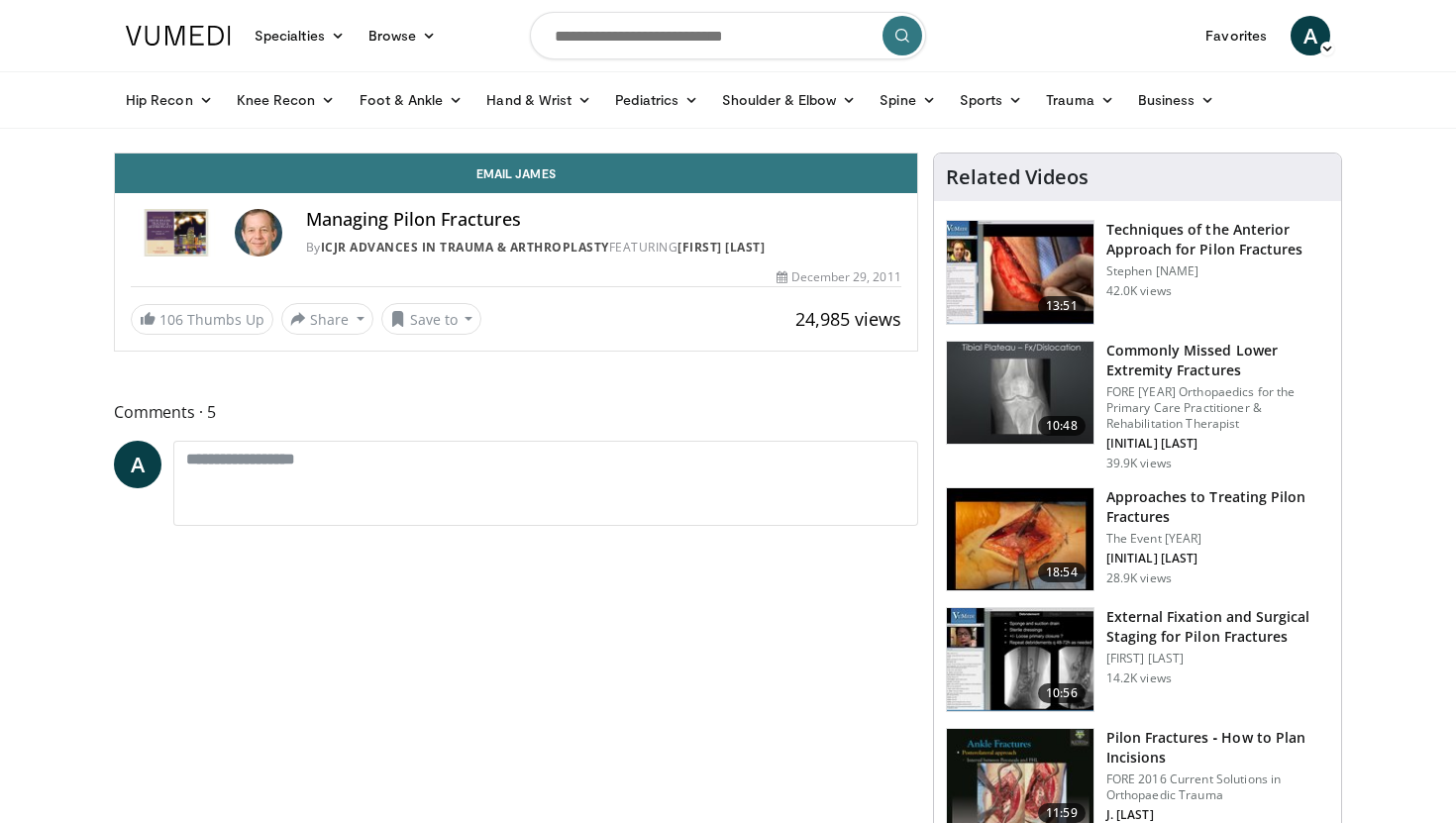 scroll, scrollTop: 0, scrollLeft: 0, axis: both 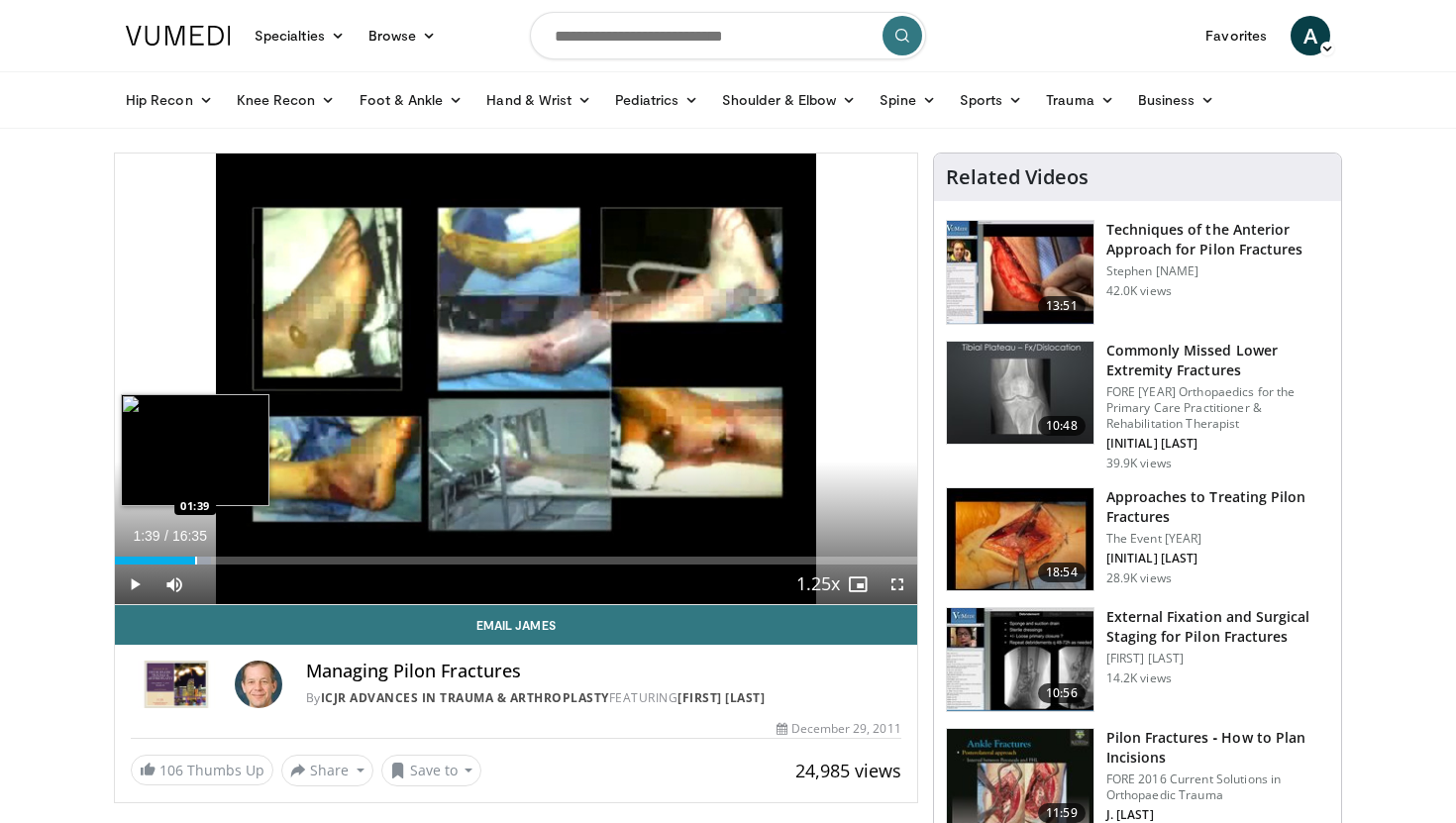 click on "Loaded :  12.03% 01:39 01:39" at bounding box center [516, 555] 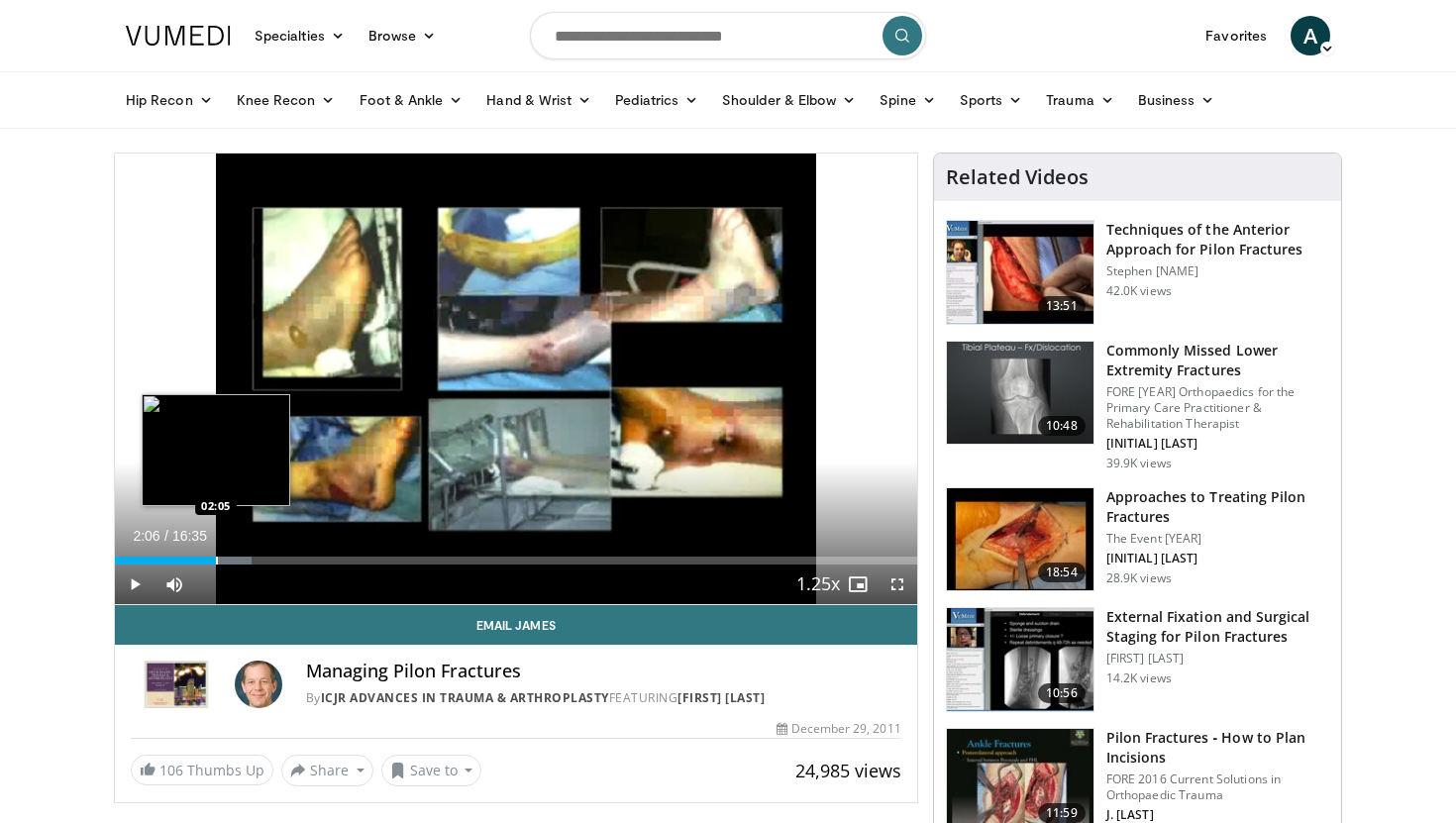 click at bounding box center [217, 561] 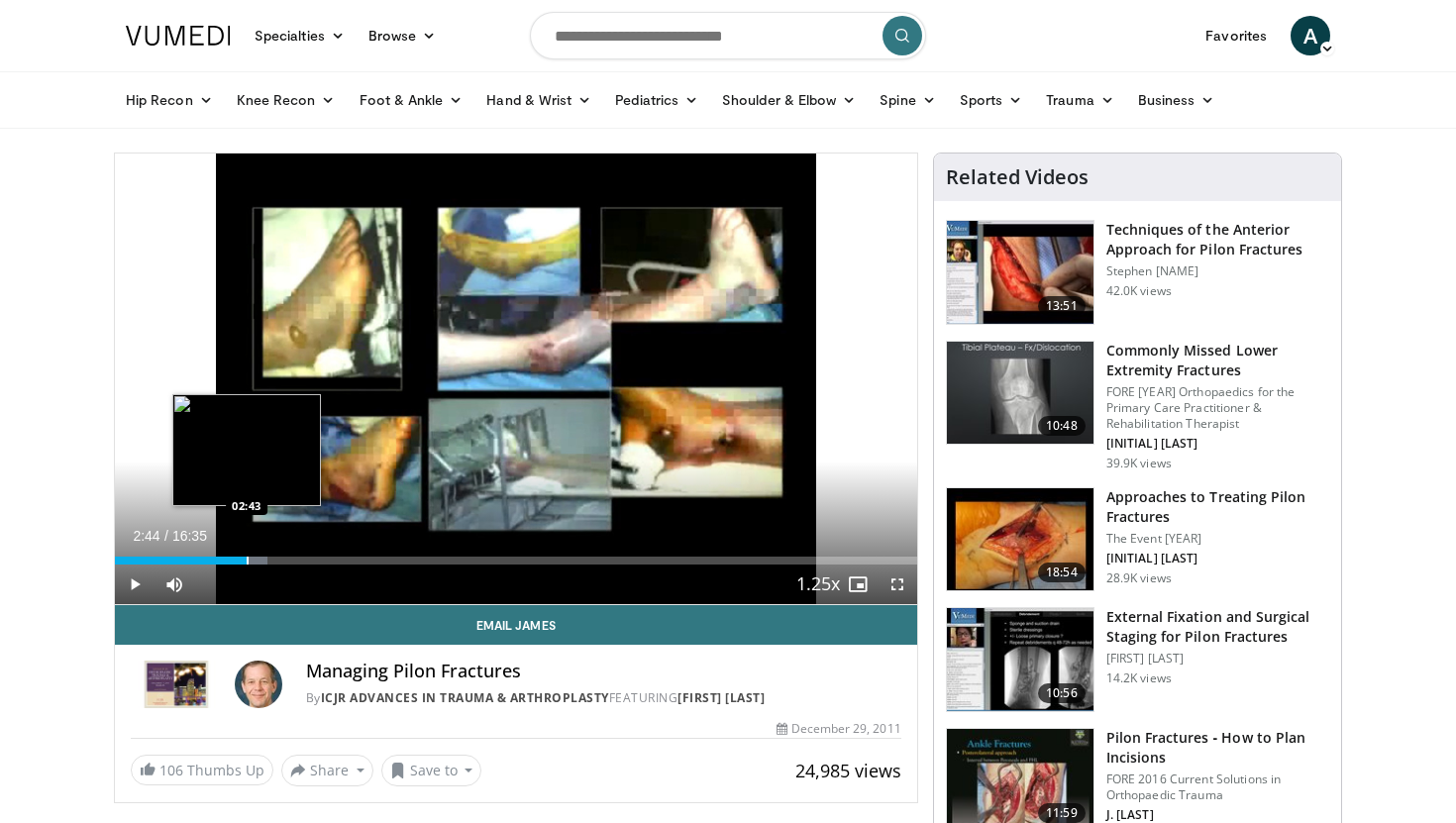 click on "Loaded :  19.05% 02:44 02:43" at bounding box center (516, 555) 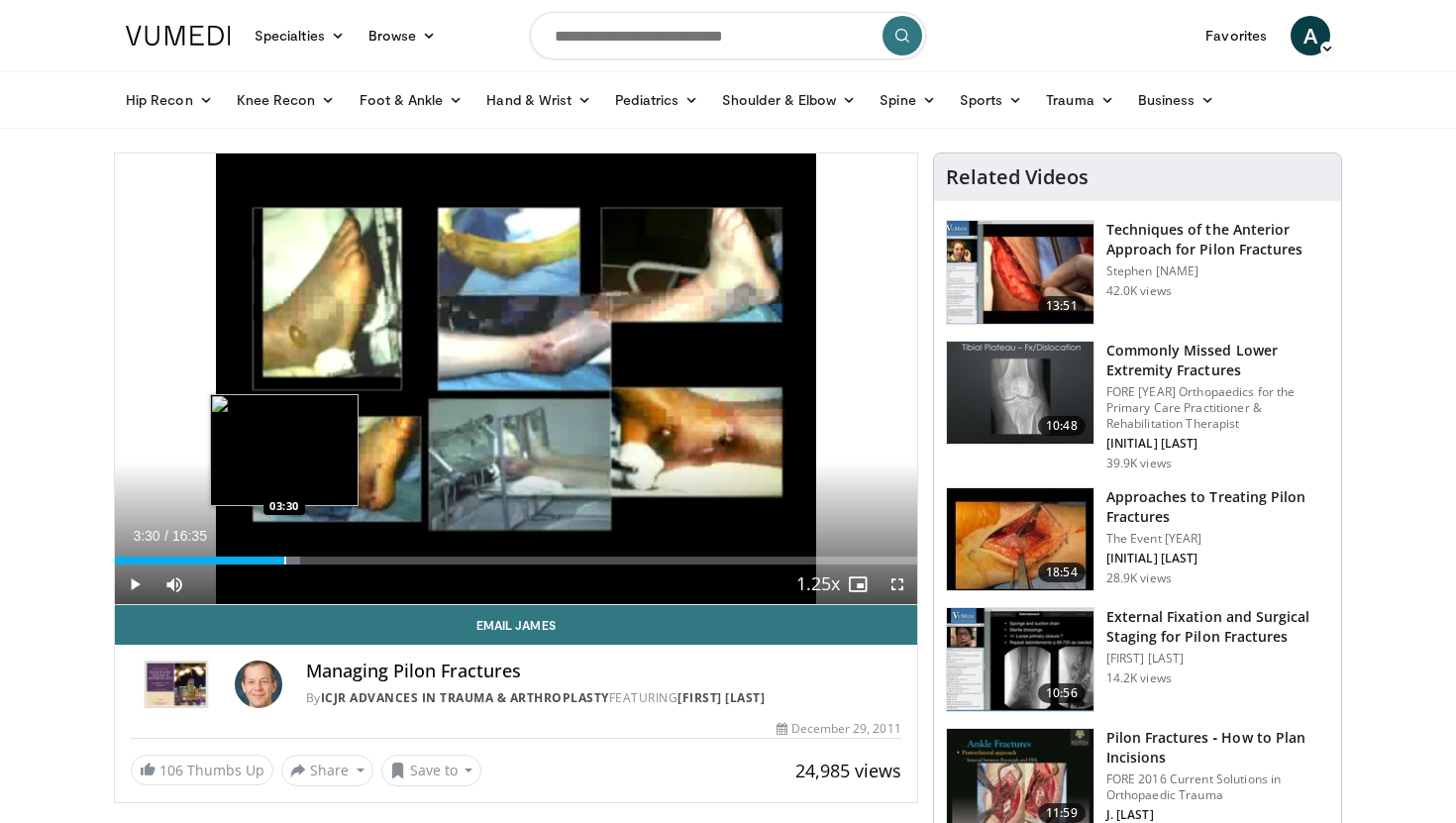 click at bounding box center (285, 561) 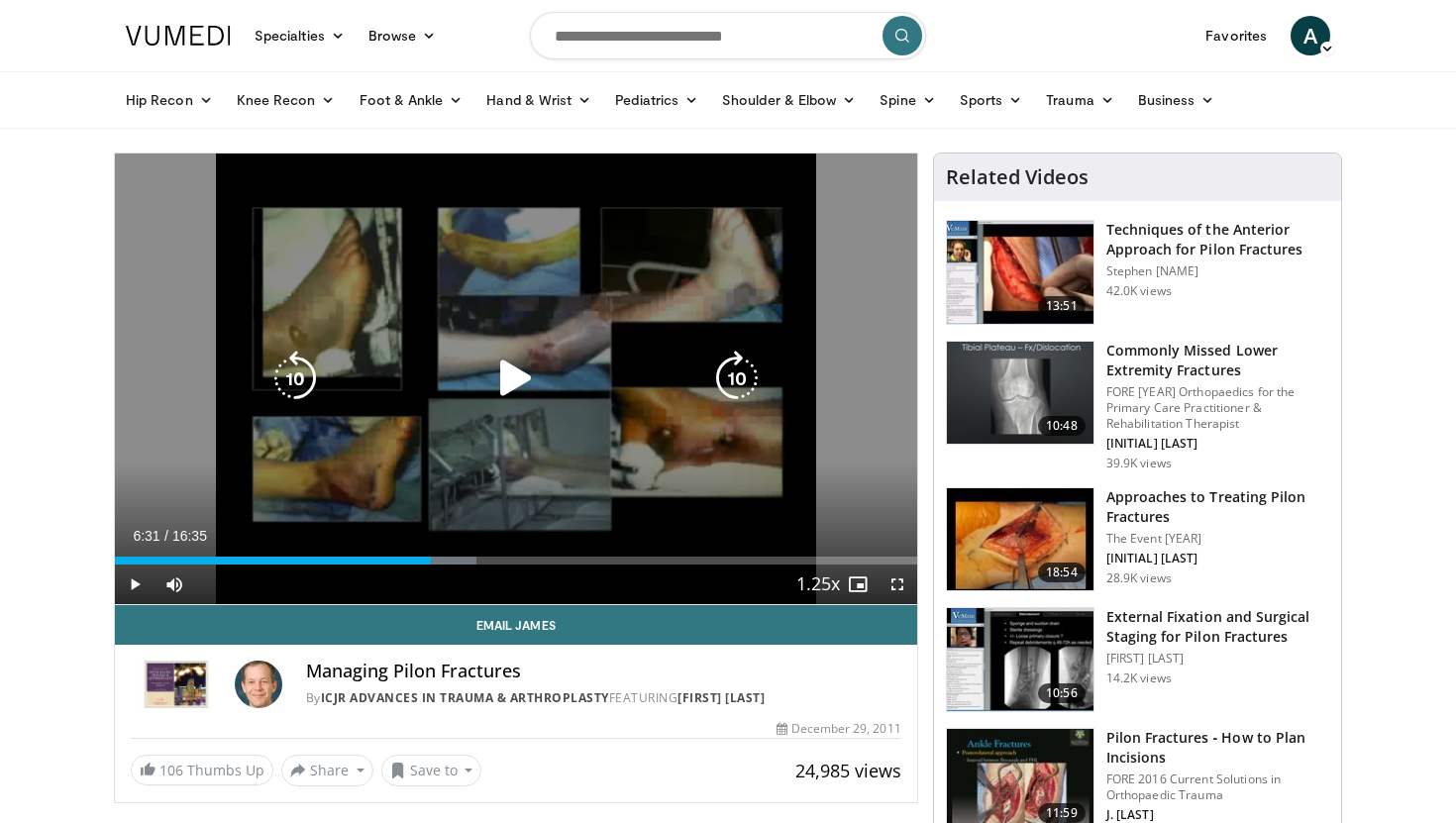 click at bounding box center [0, 0] 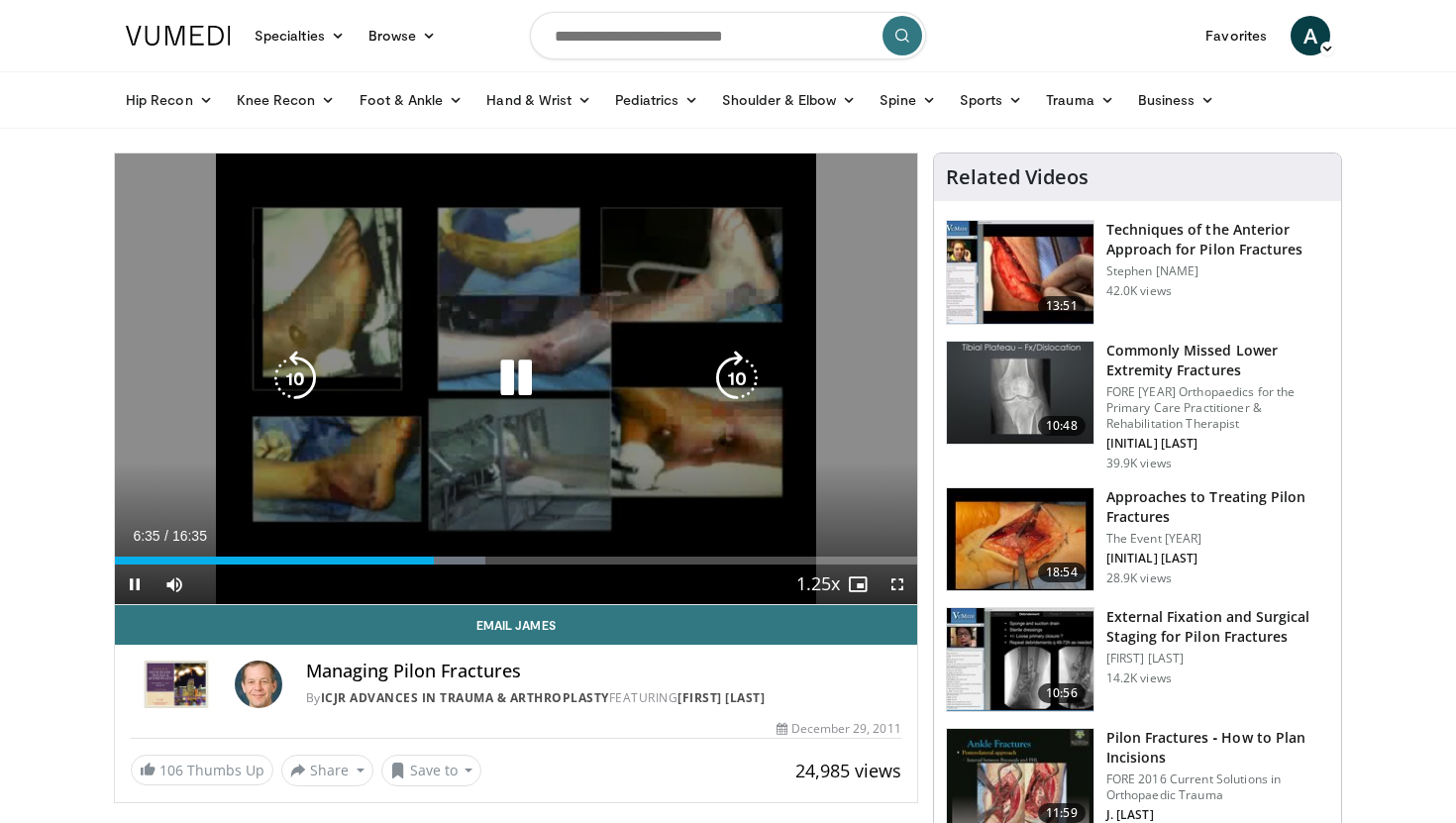 click at bounding box center [0, 0] 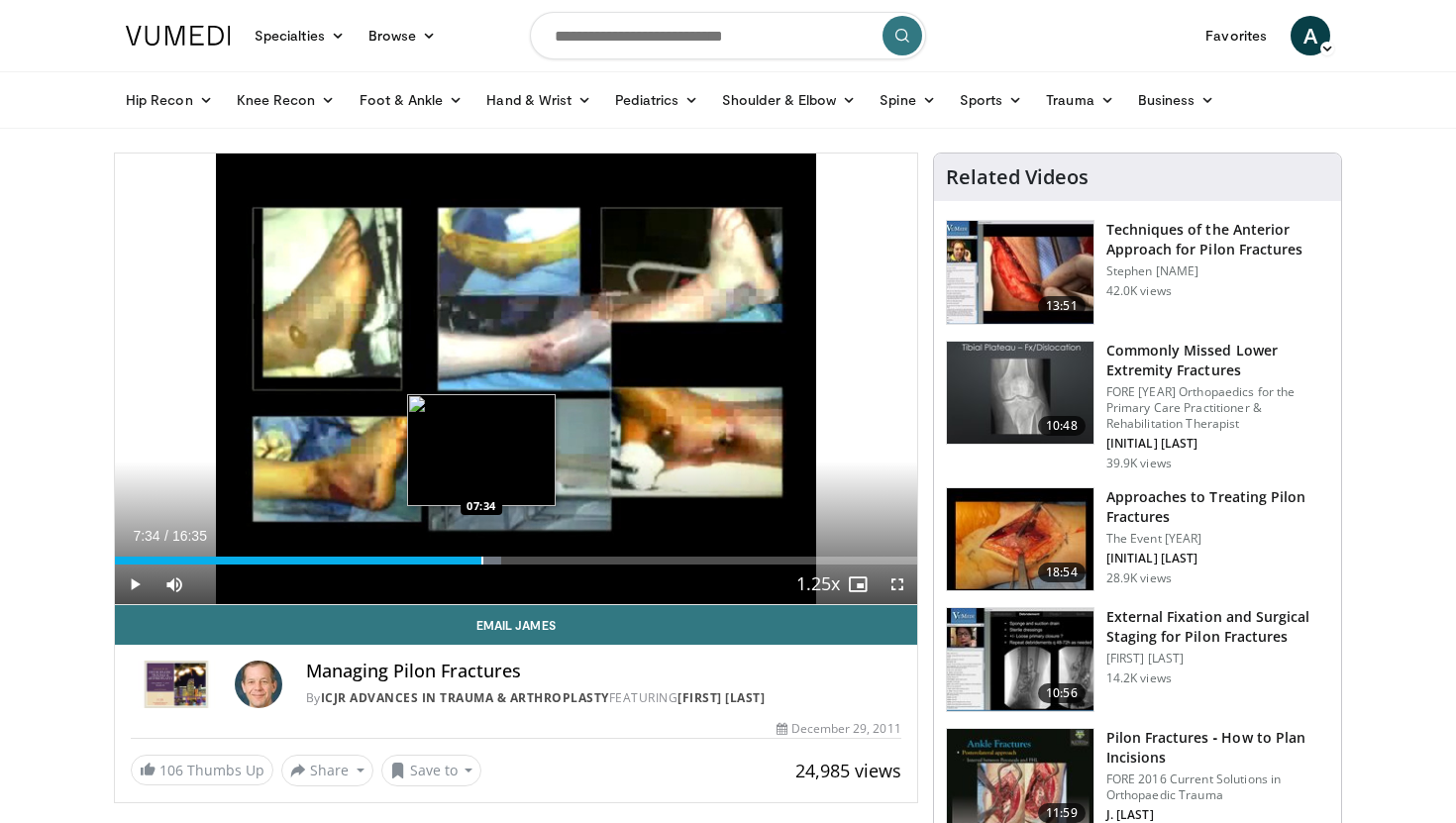 click on "Loaded :  48.15% 07:34 07:34" at bounding box center (516, 555) 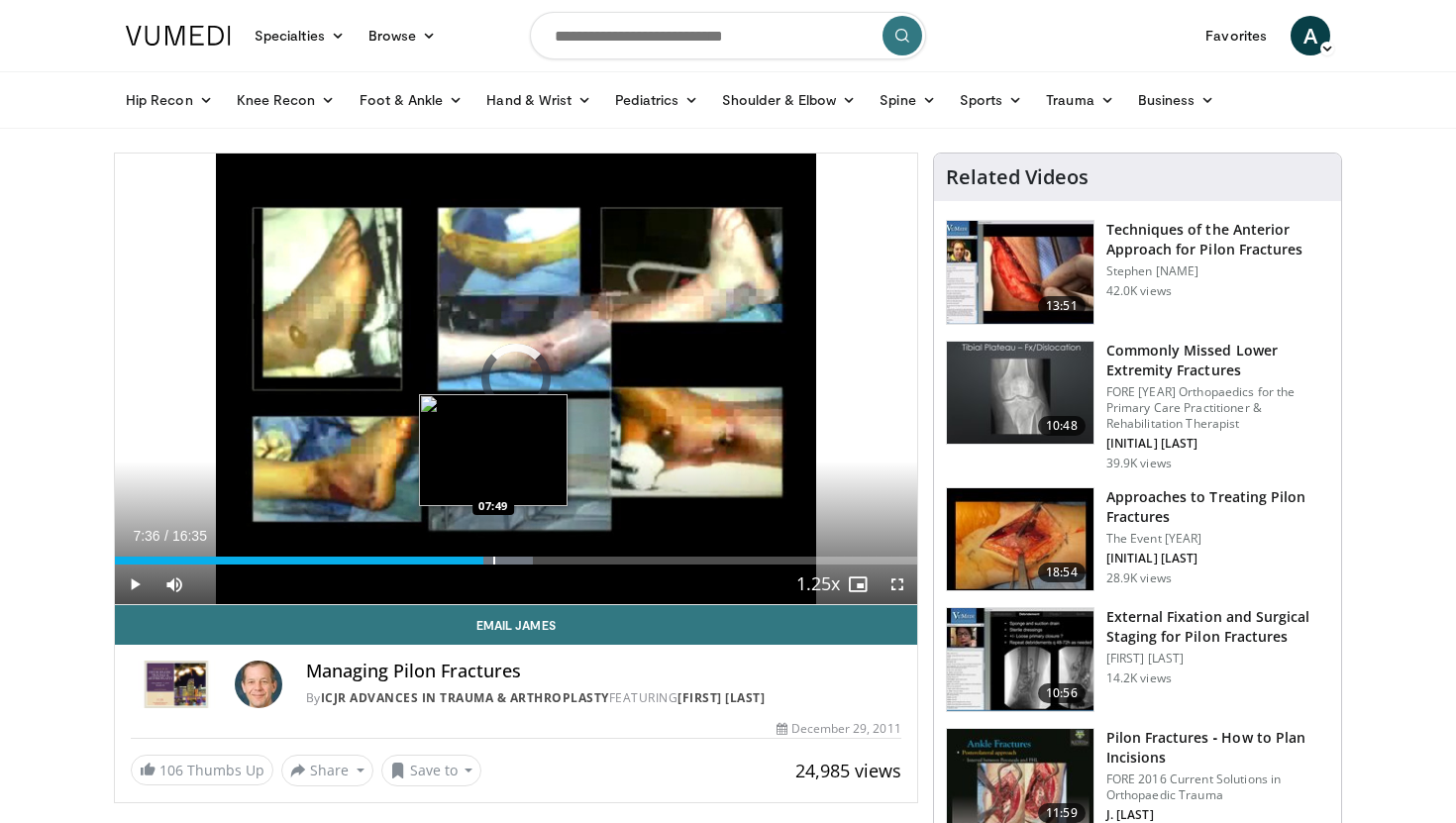 click at bounding box center [494, 561] 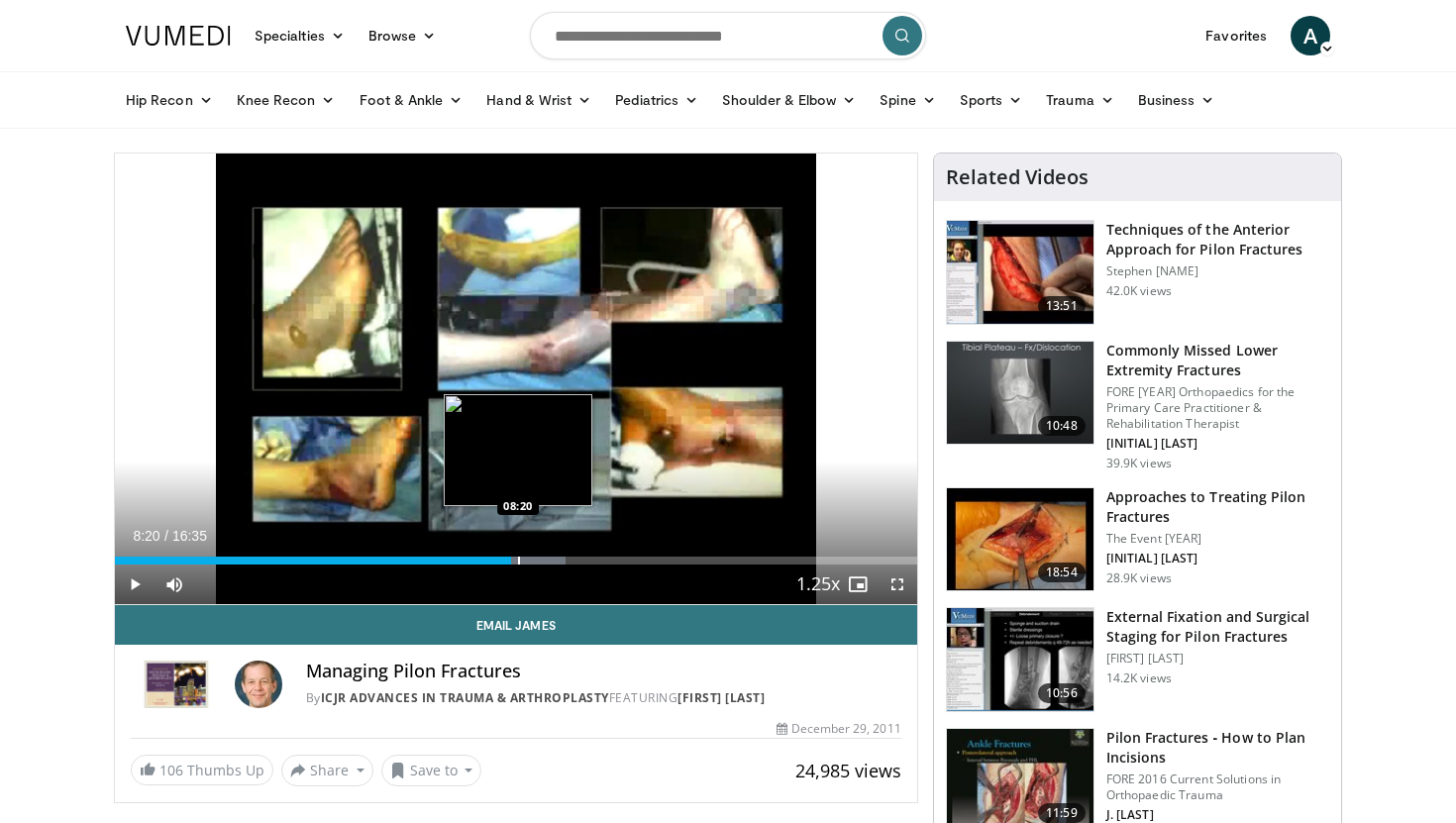 click at bounding box center [519, 561] 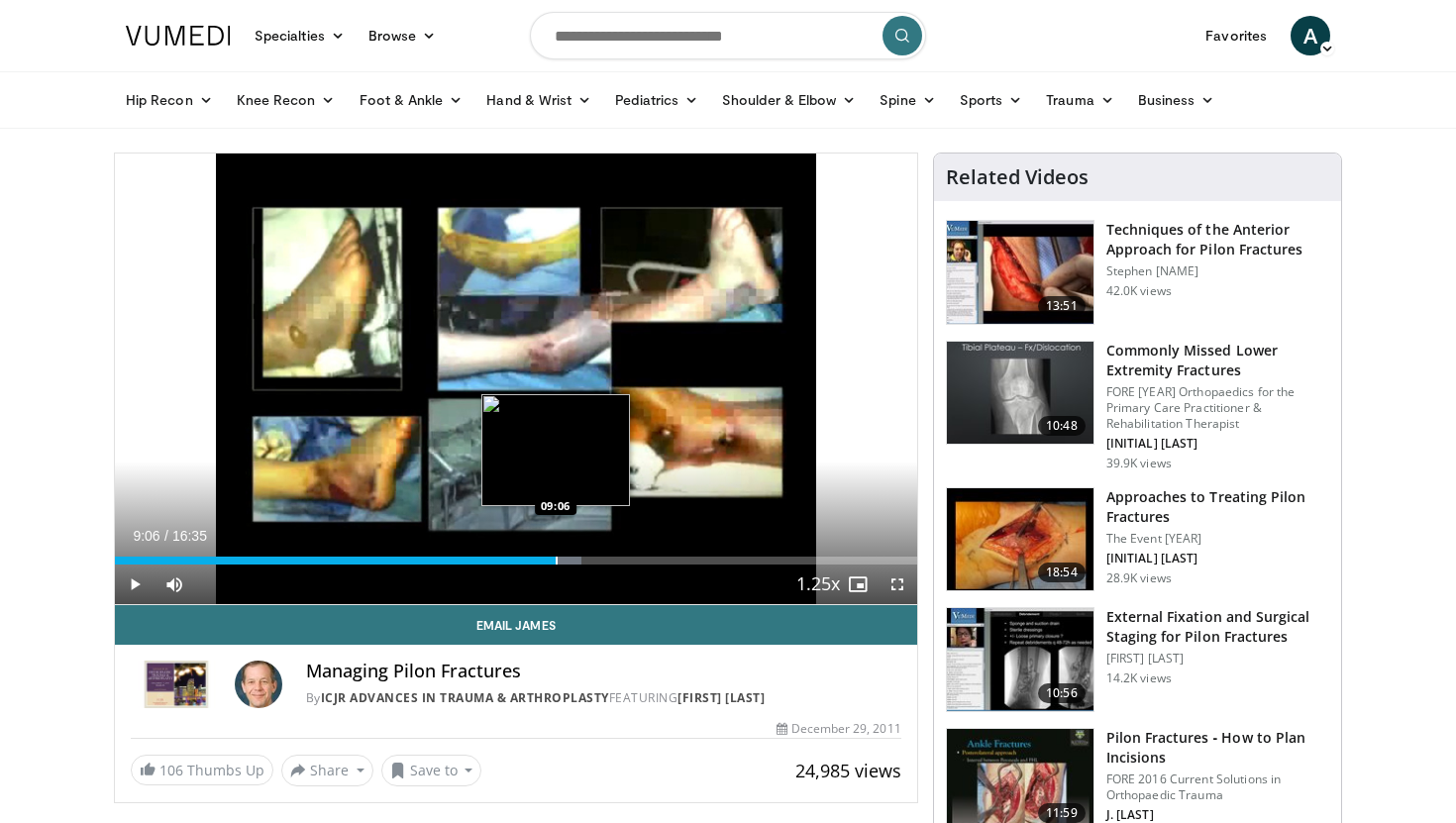 click at bounding box center (557, 561) 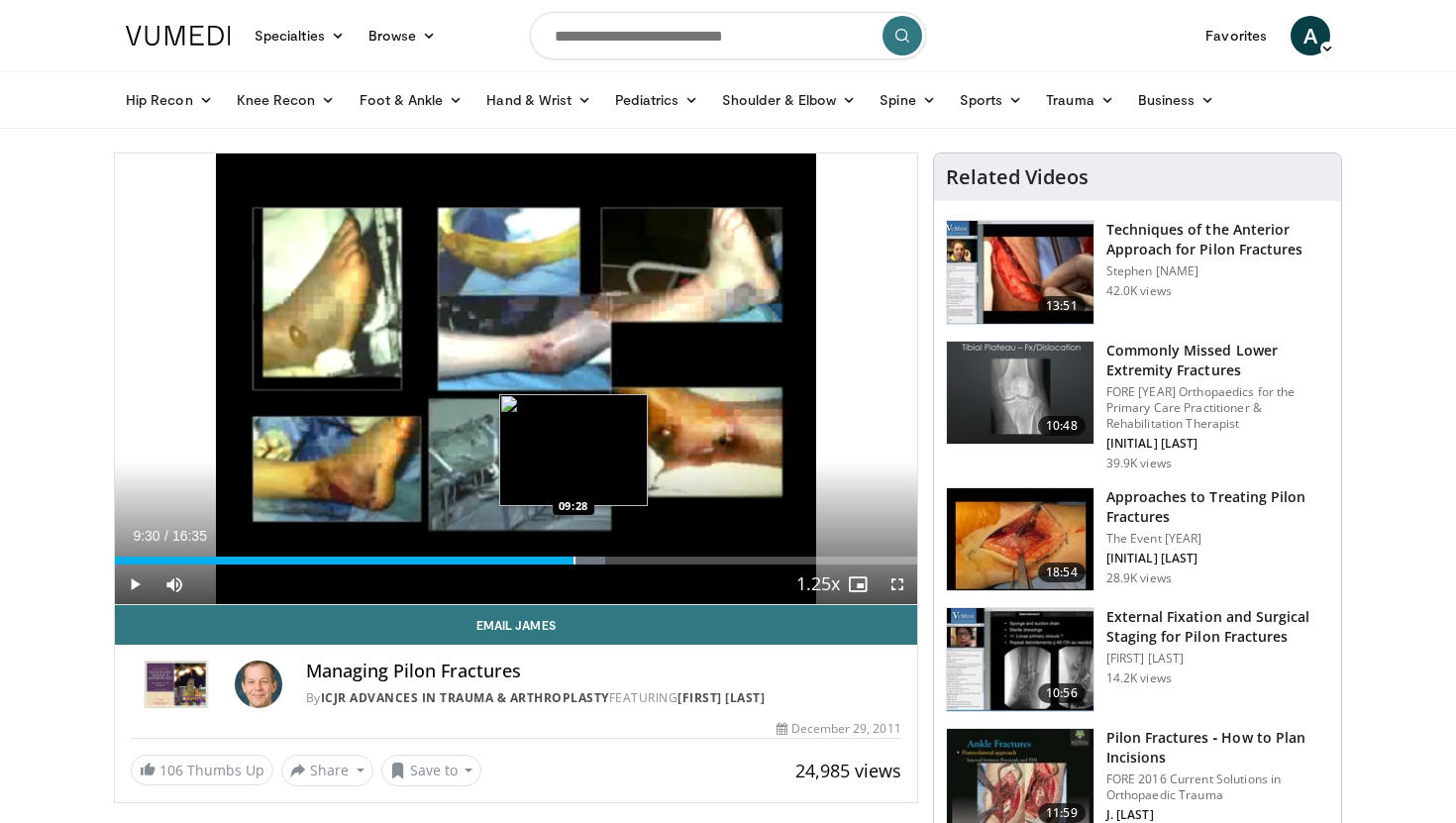 click on "Loaded :  61.19% 09:30 09:28" at bounding box center [516, 555] 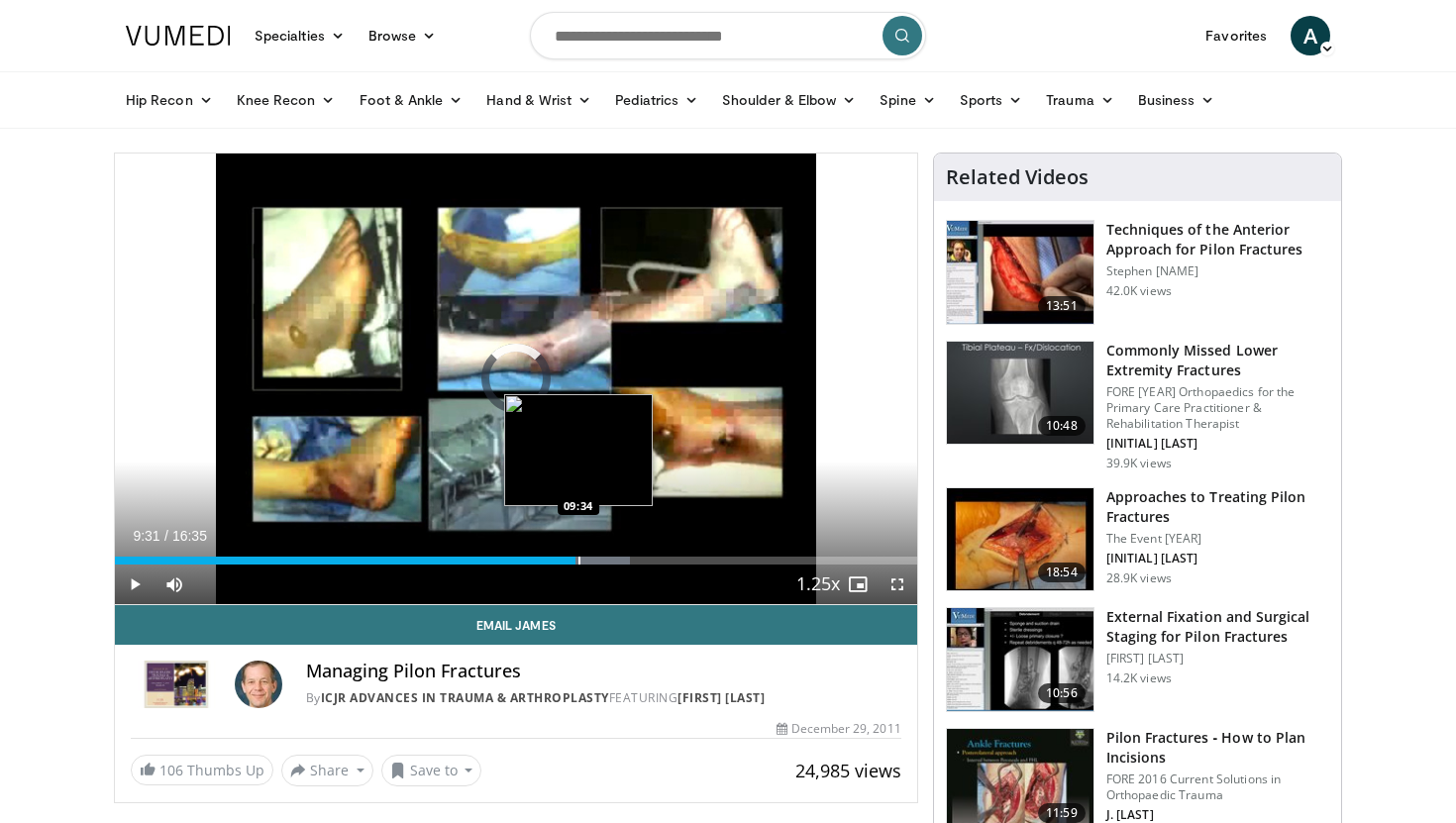 click at bounding box center (579, 561) 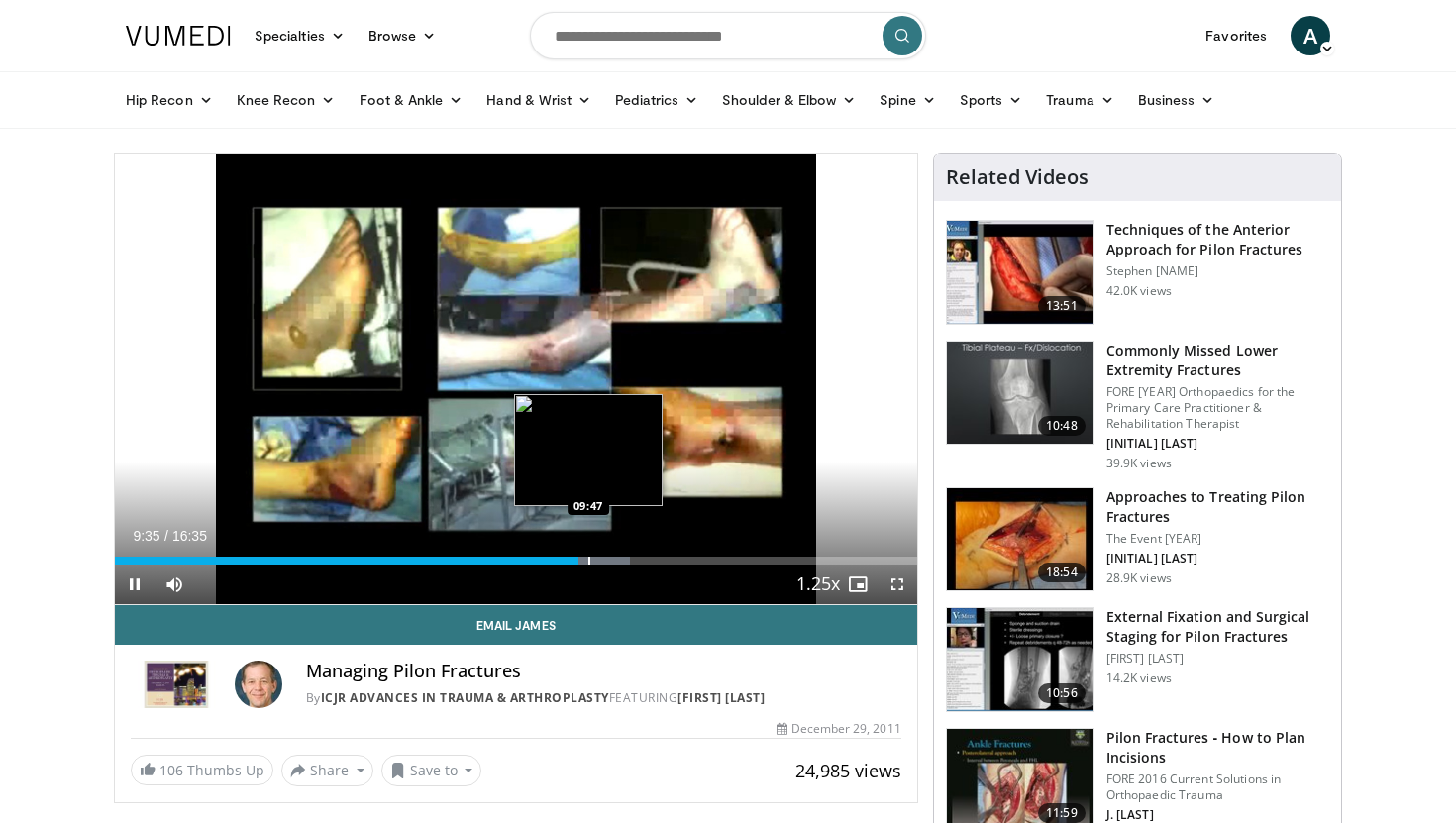 click at bounding box center [589, 561] 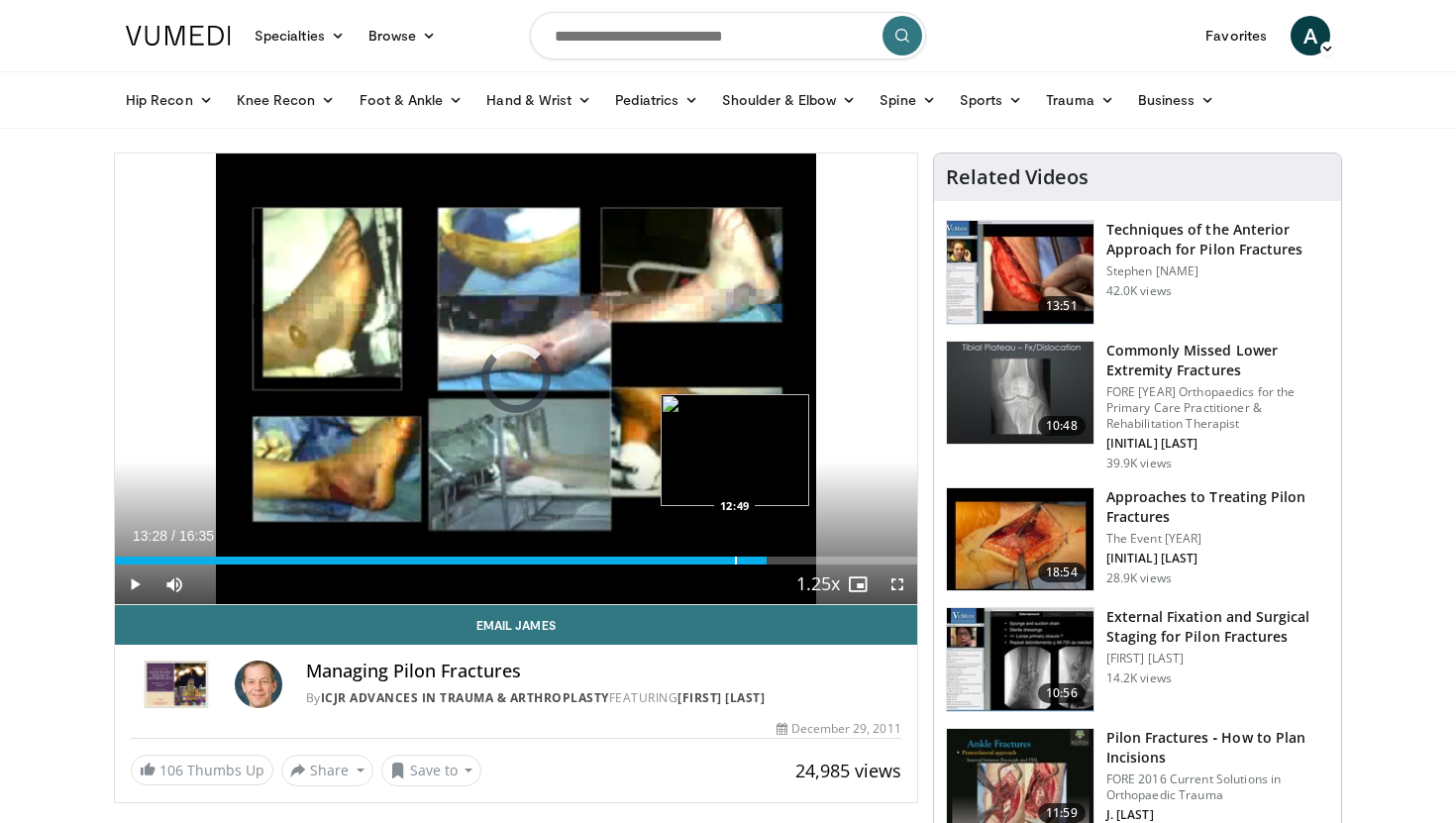 click at bounding box center [736, 561] 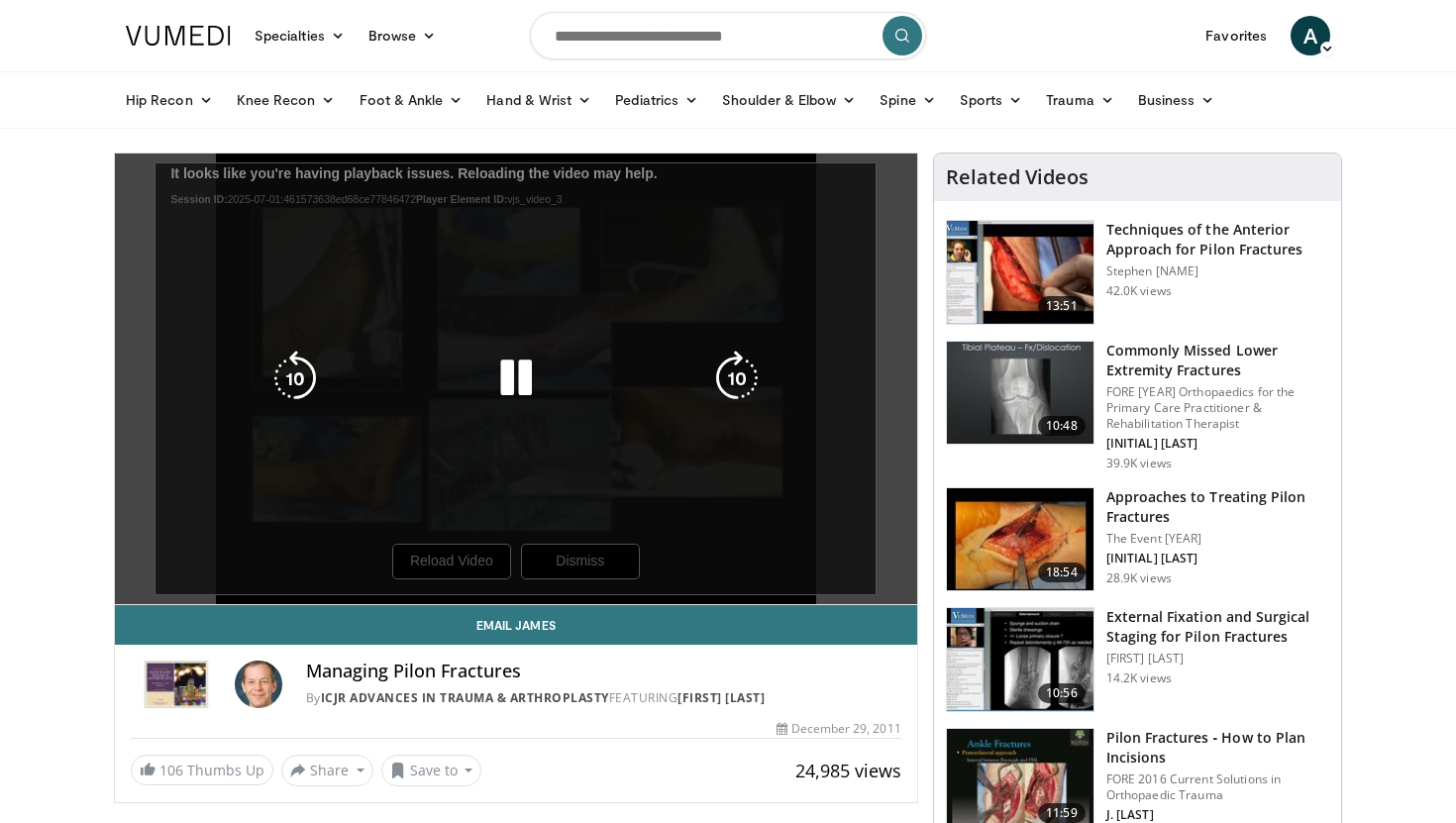 click on "10 seconds
Tap to unmute" at bounding box center [516, 378] 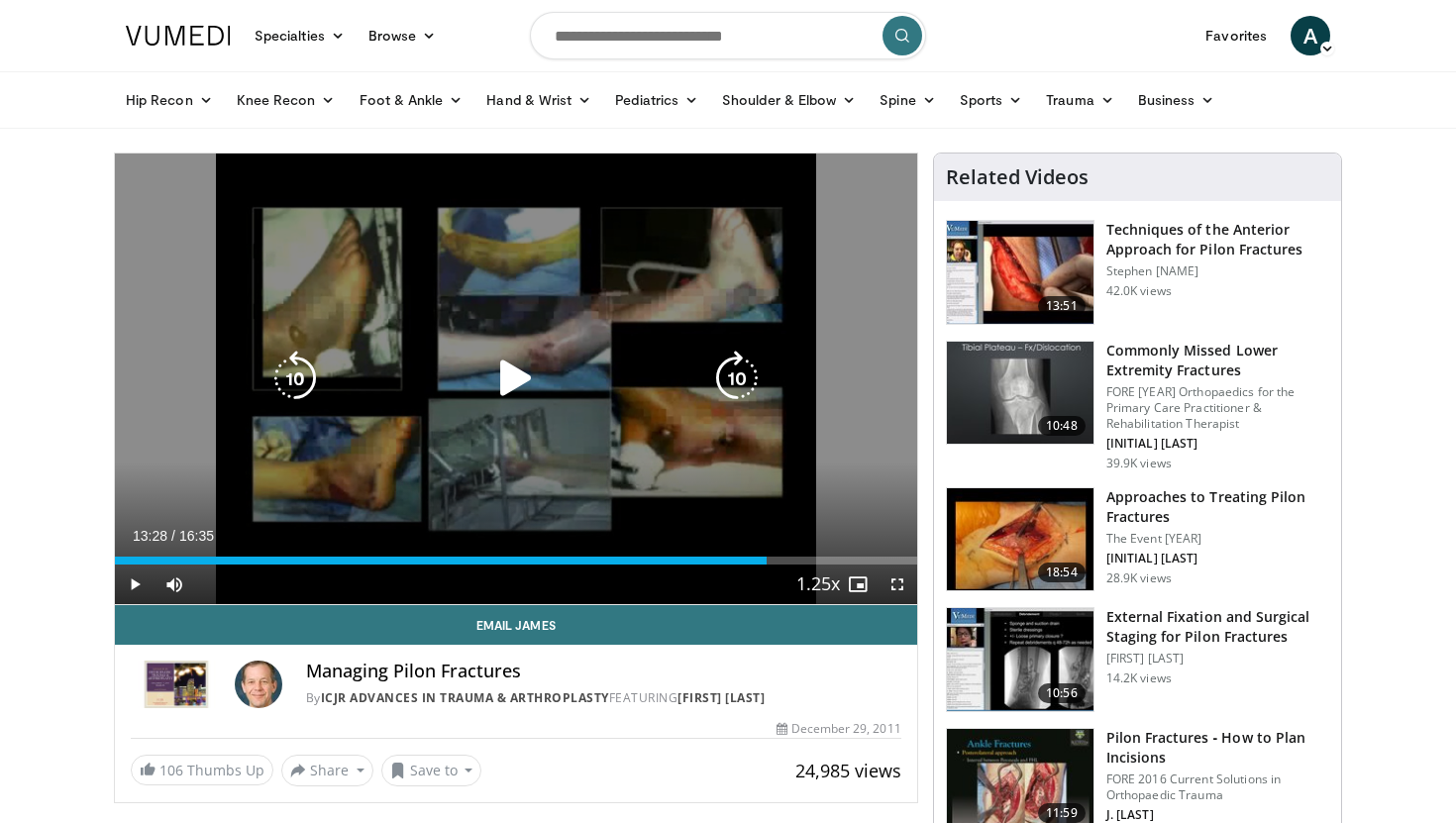 click at bounding box center (516, 378) 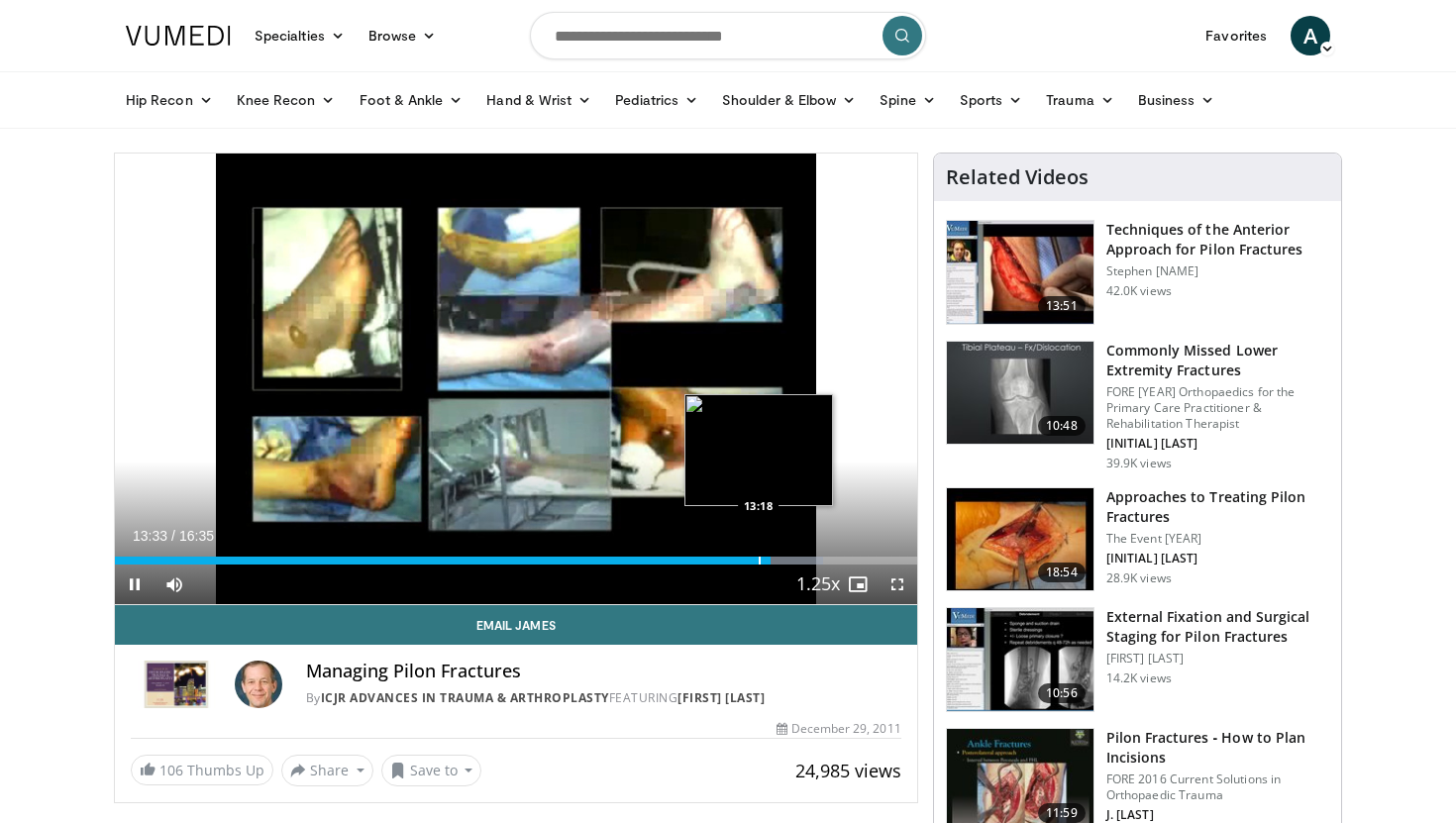 click at bounding box center [760, 561] 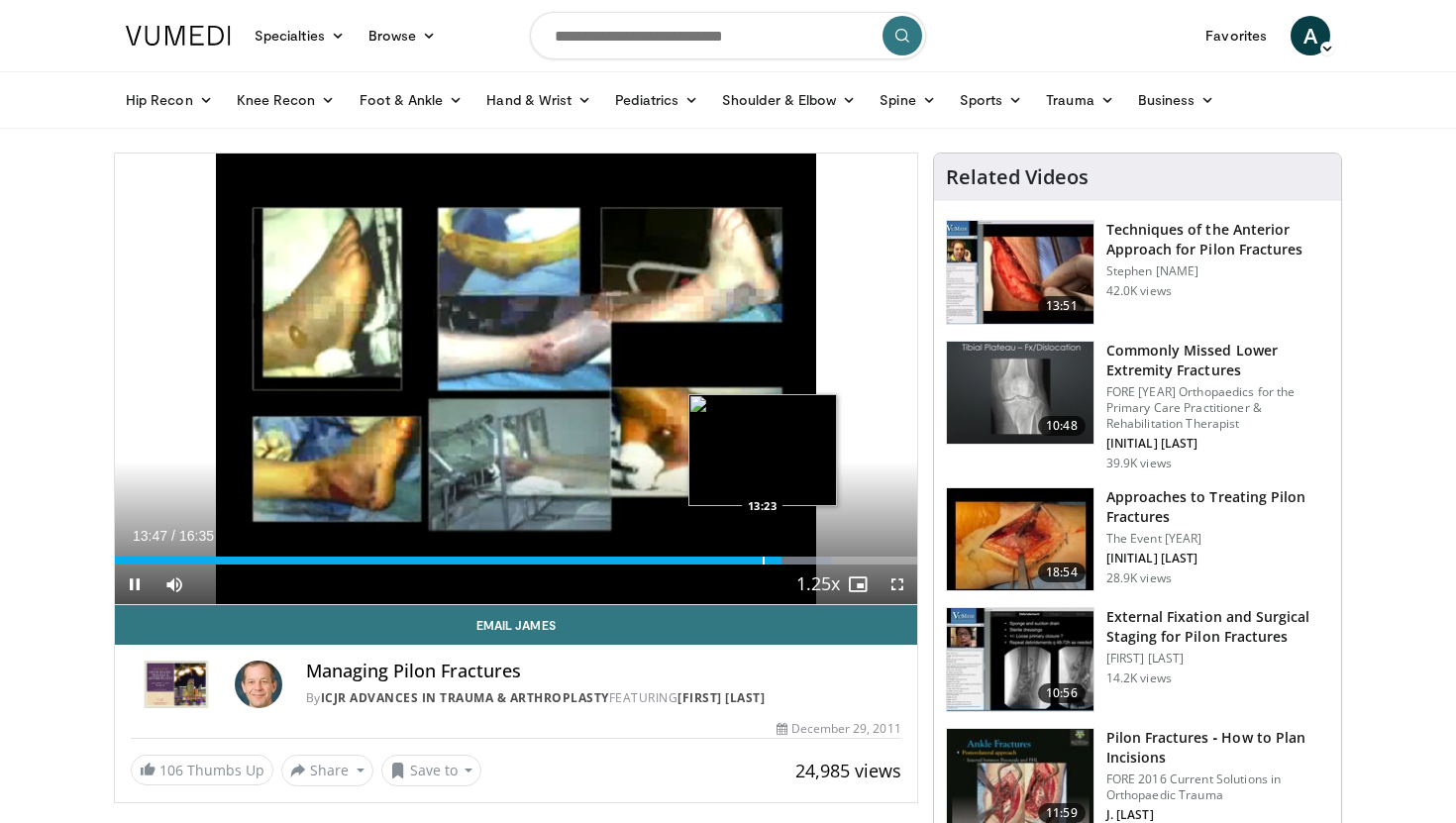 click at bounding box center (764, 561) 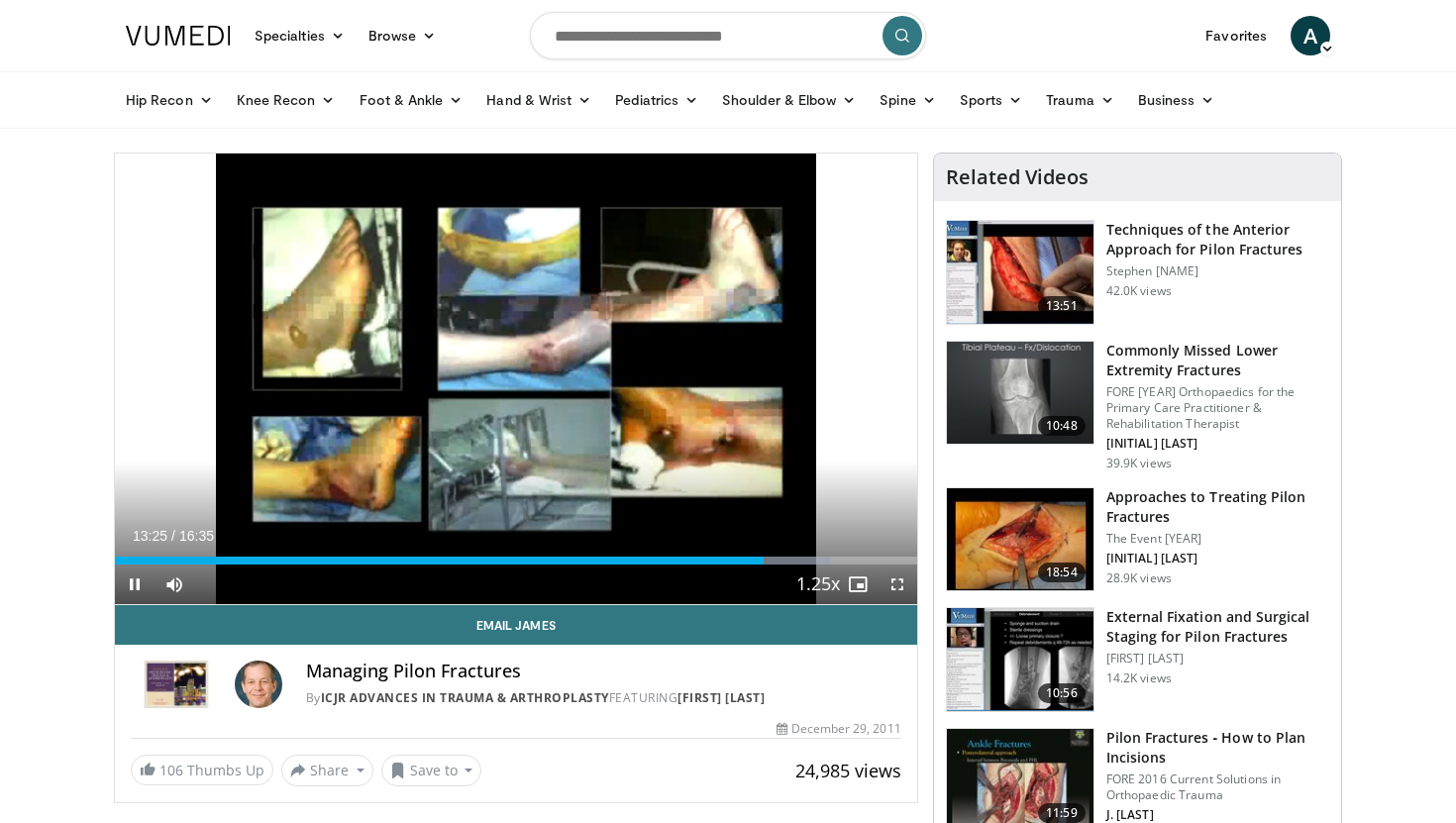 click on "Current Time  13:25 / Duration  16:35 Pause Skip Backward Skip Forward Mute Loaded :  89.29% 13:25 13:16 Stream Type  LIVE Seek to live, currently behind live LIVE   1.25x Playback Rate 0.5x 0.75x 1x 1.25x , selected 1.5x 1.75x 2x Chapters Chapters Descriptions descriptions off , selected Captions captions settings , opens captions settings dialog captions off , selected Audio Track en (Main) , selected Fullscreen Enable picture-in-picture mode" at bounding box center [516, 584] 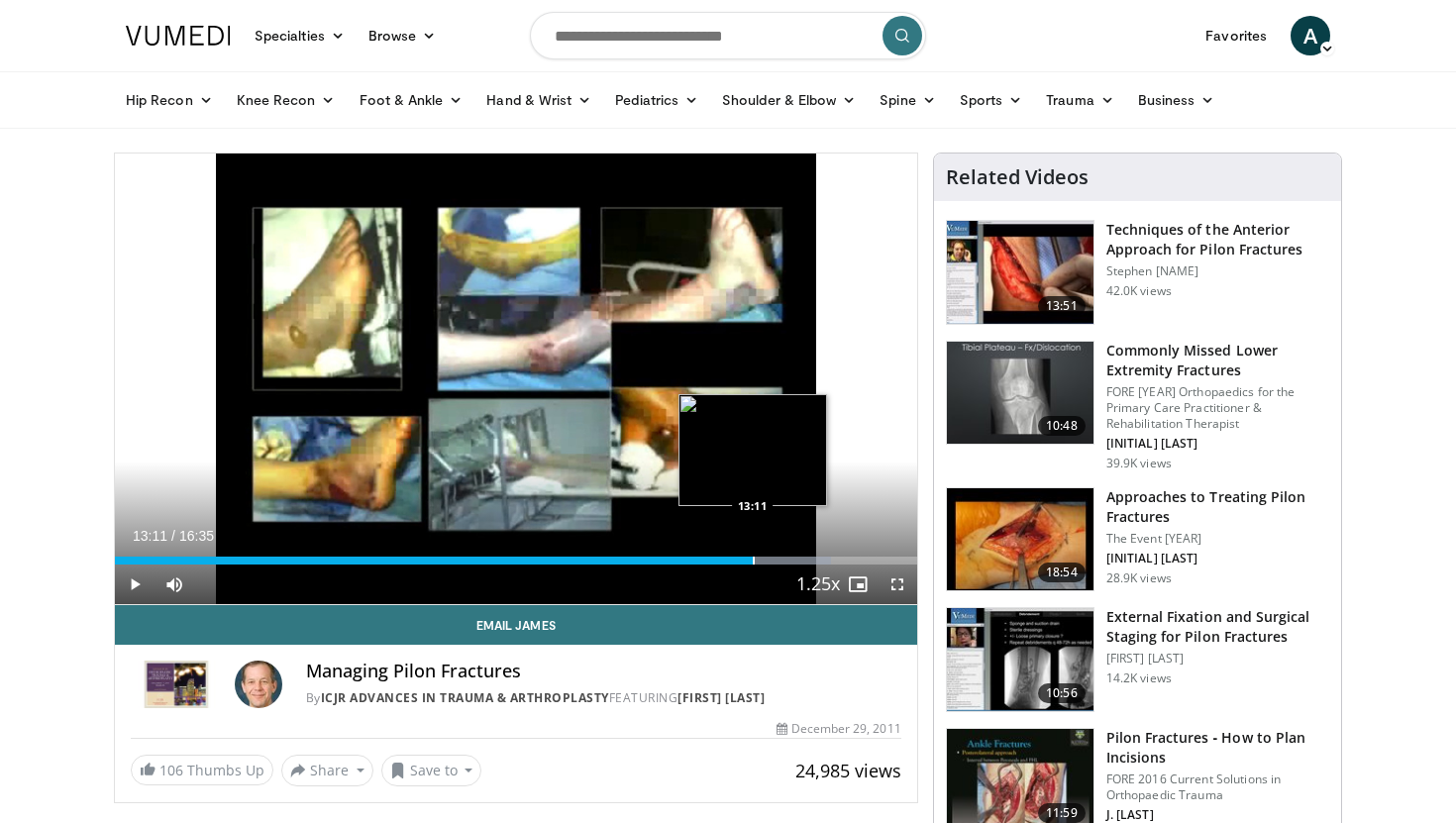 click at bounding box center (754, 561) 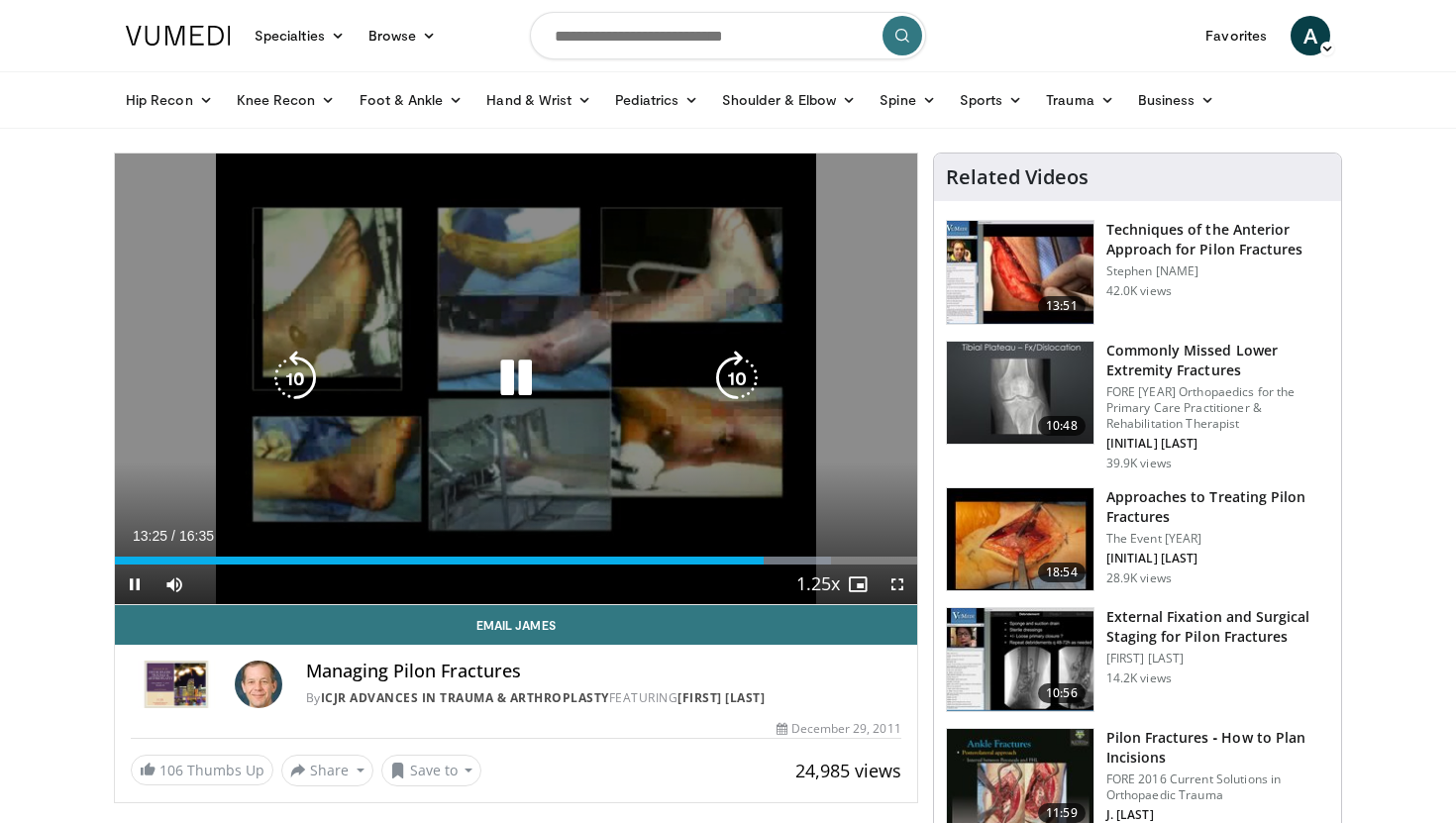 click at bounding box center [516, 378] 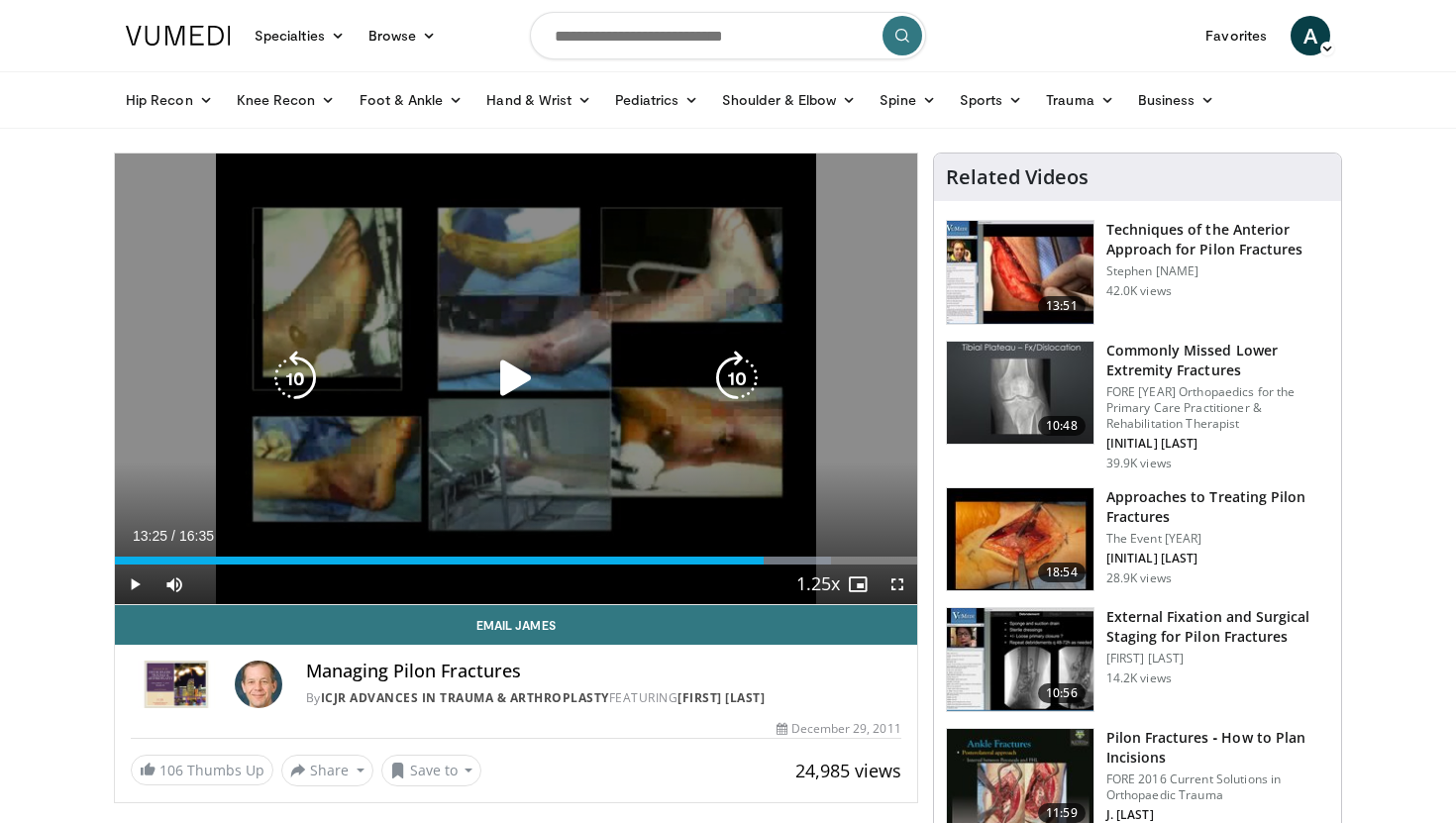 click at bounding box center [516, 378] 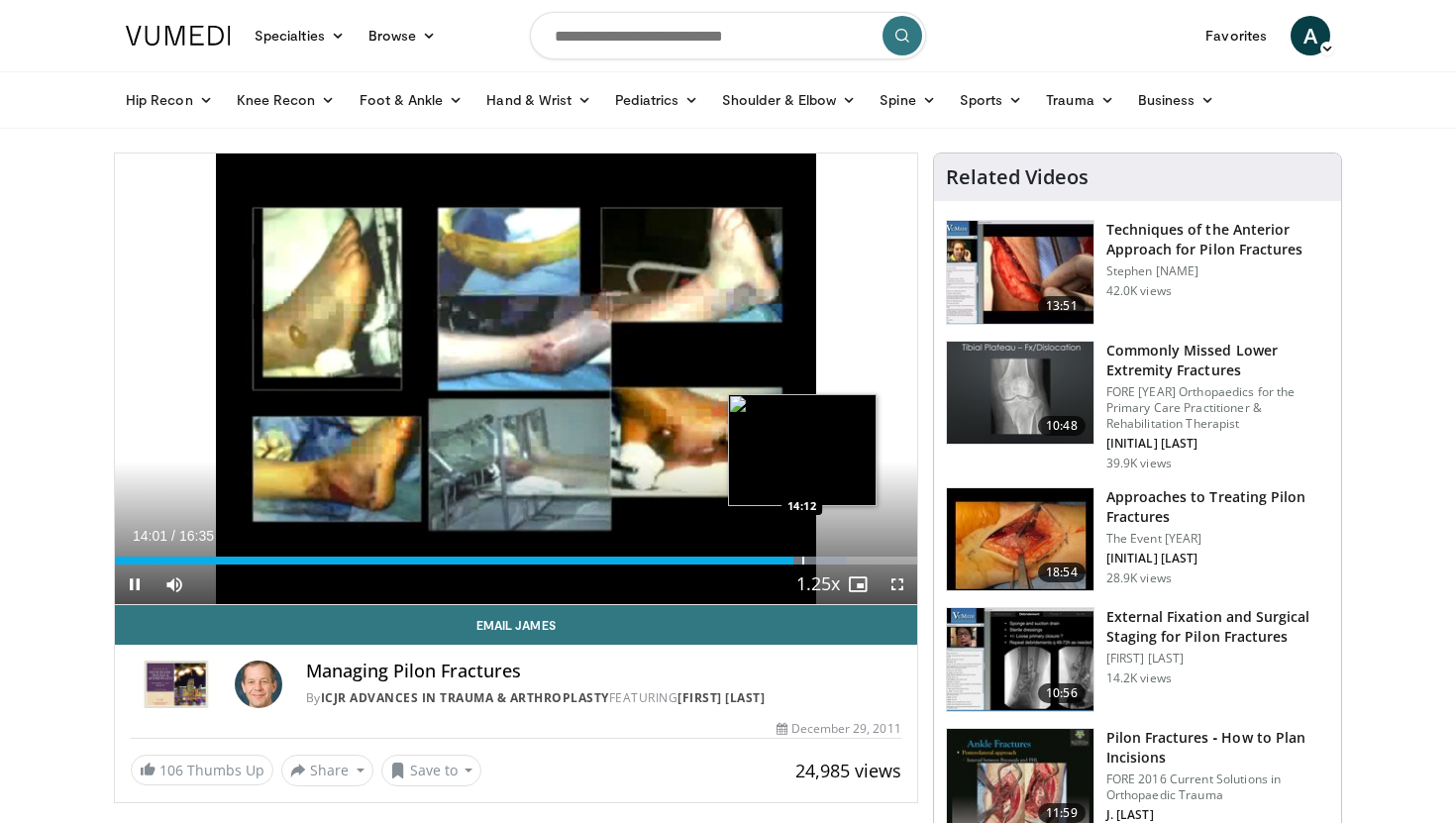 click on "Loaded :  91.29% 14:01 14:12" at bounding box center [516, 555] 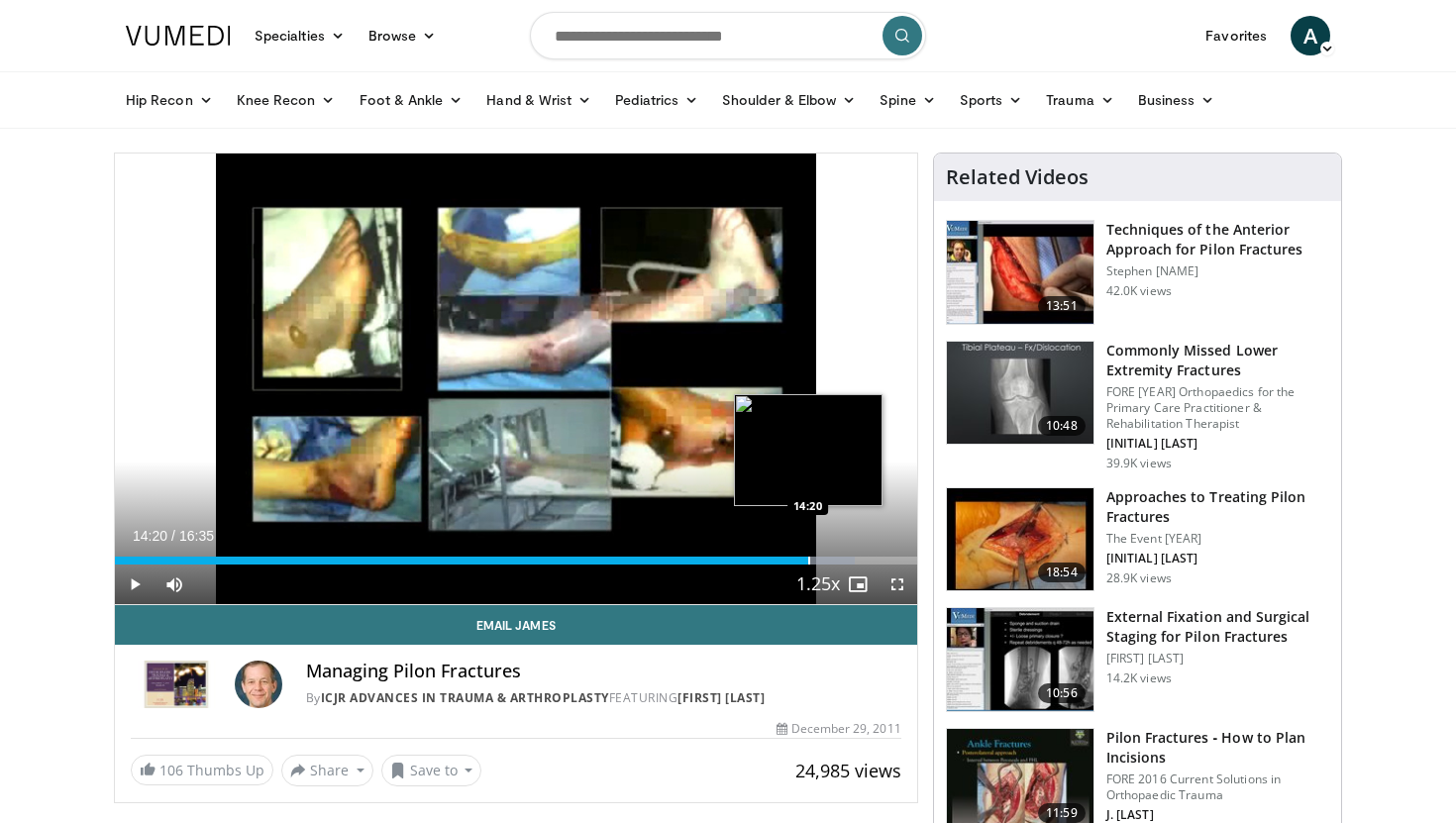 click at bounding box center (809, 561) 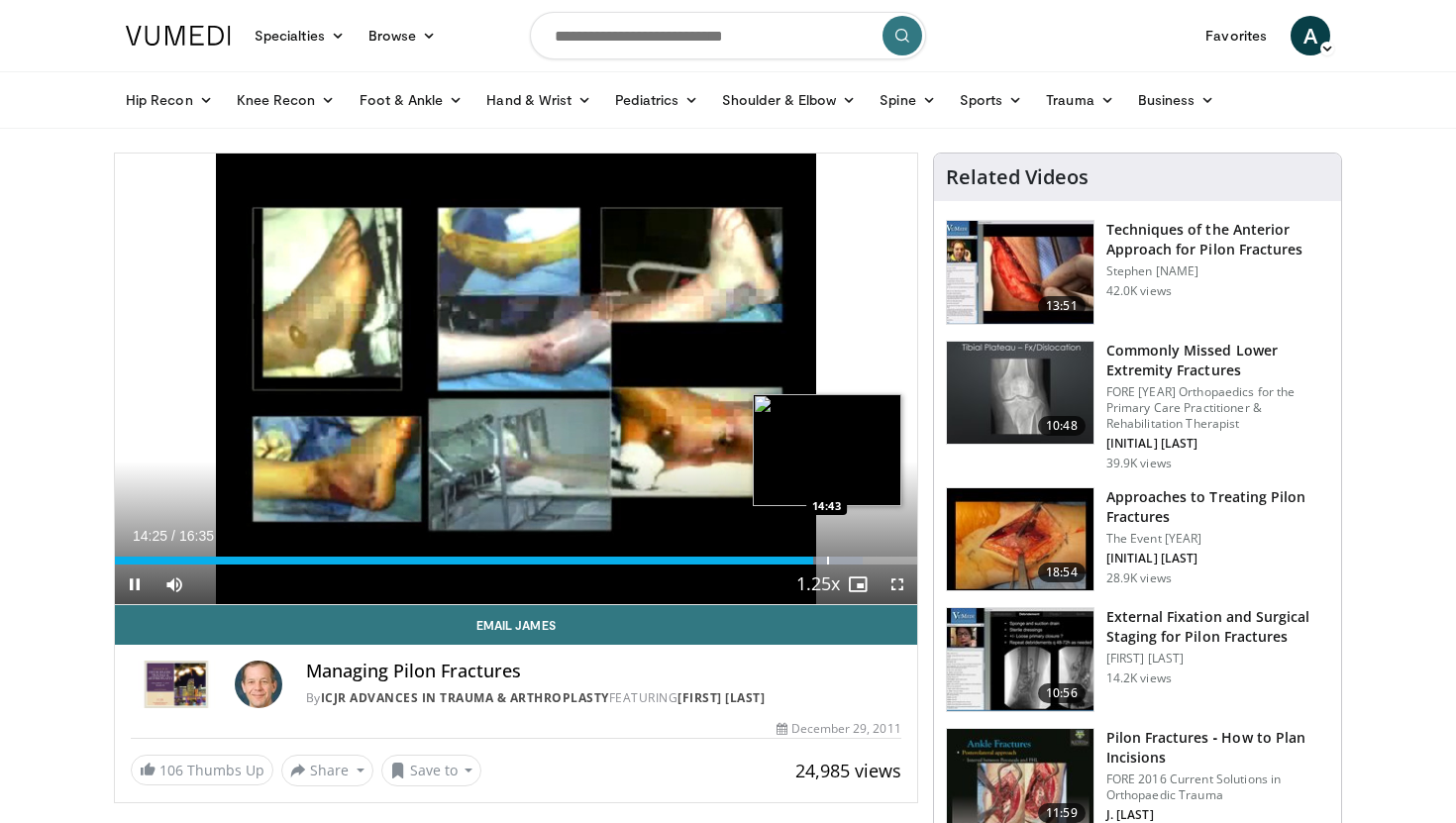 click at bounding box center [828, 561] 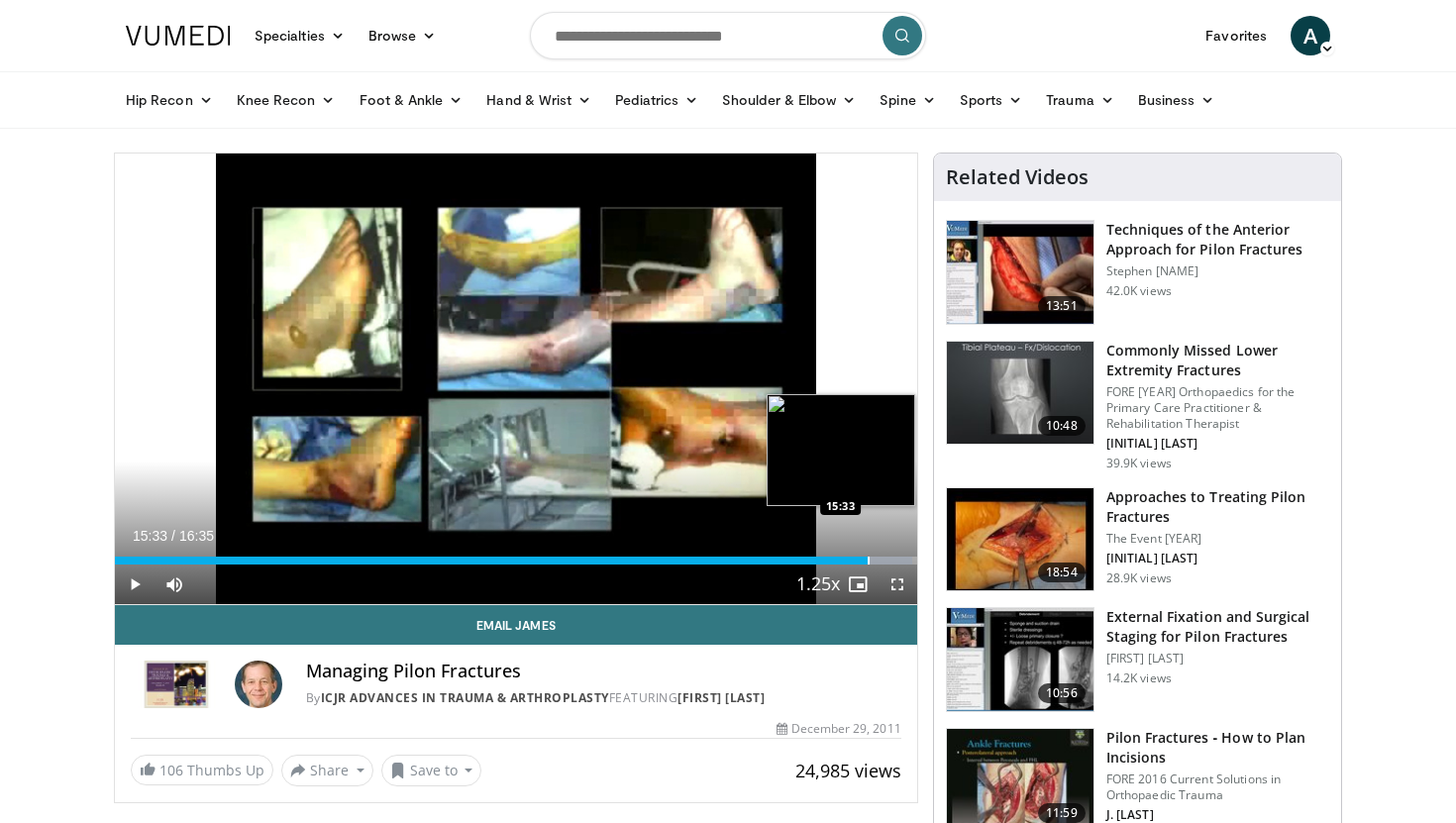 click at bounding box center [869, 561] 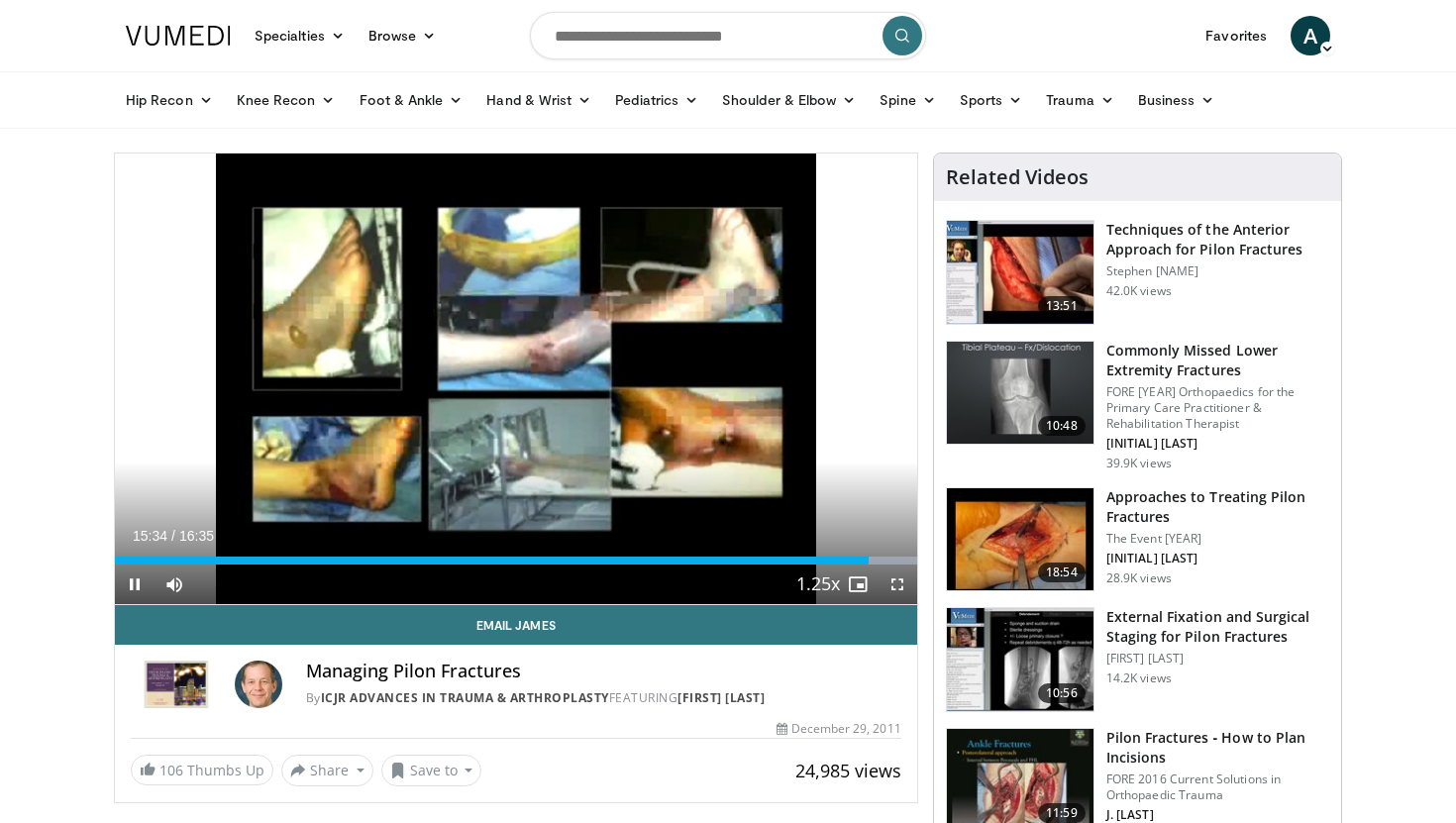 click on "10 seconds
Tap to unmute" at bounding box center [516, 378] 